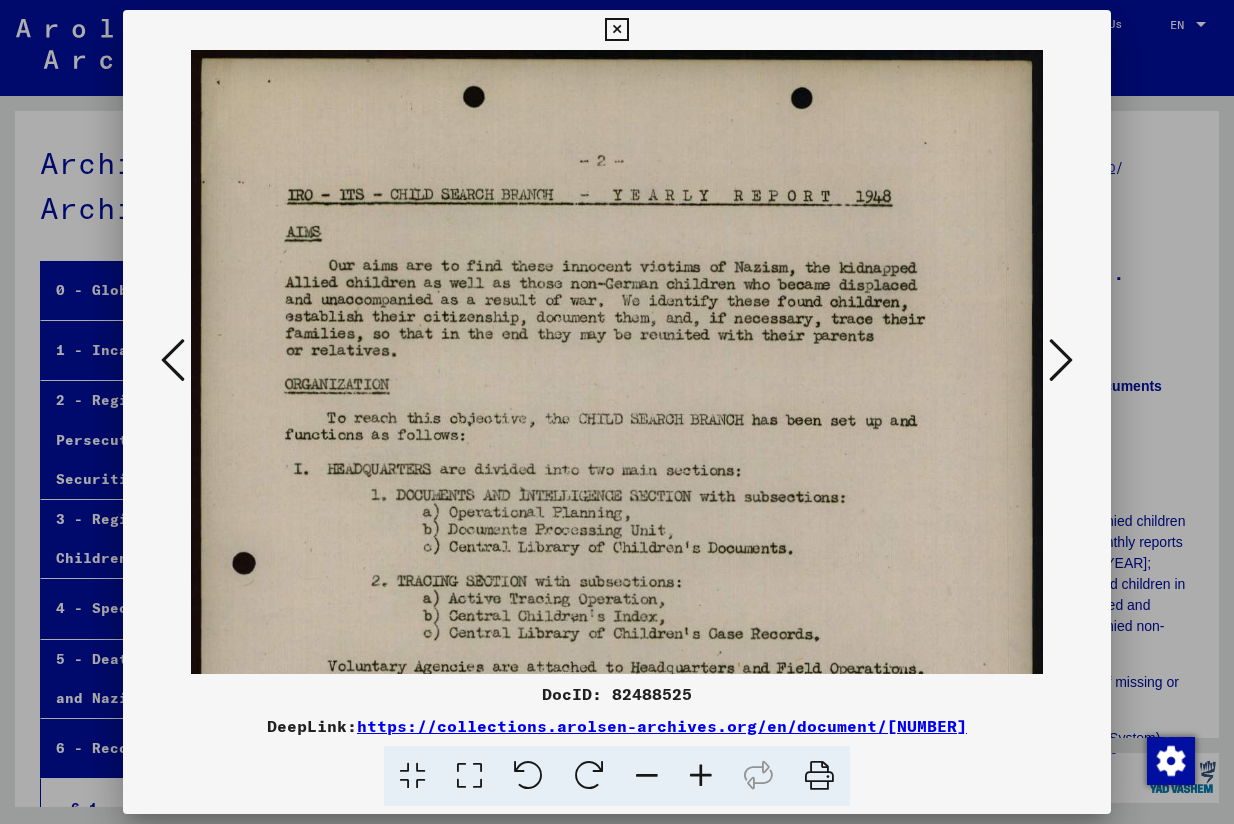 scroll, scrollTop: 0, scrollLeft: 0, axis: both 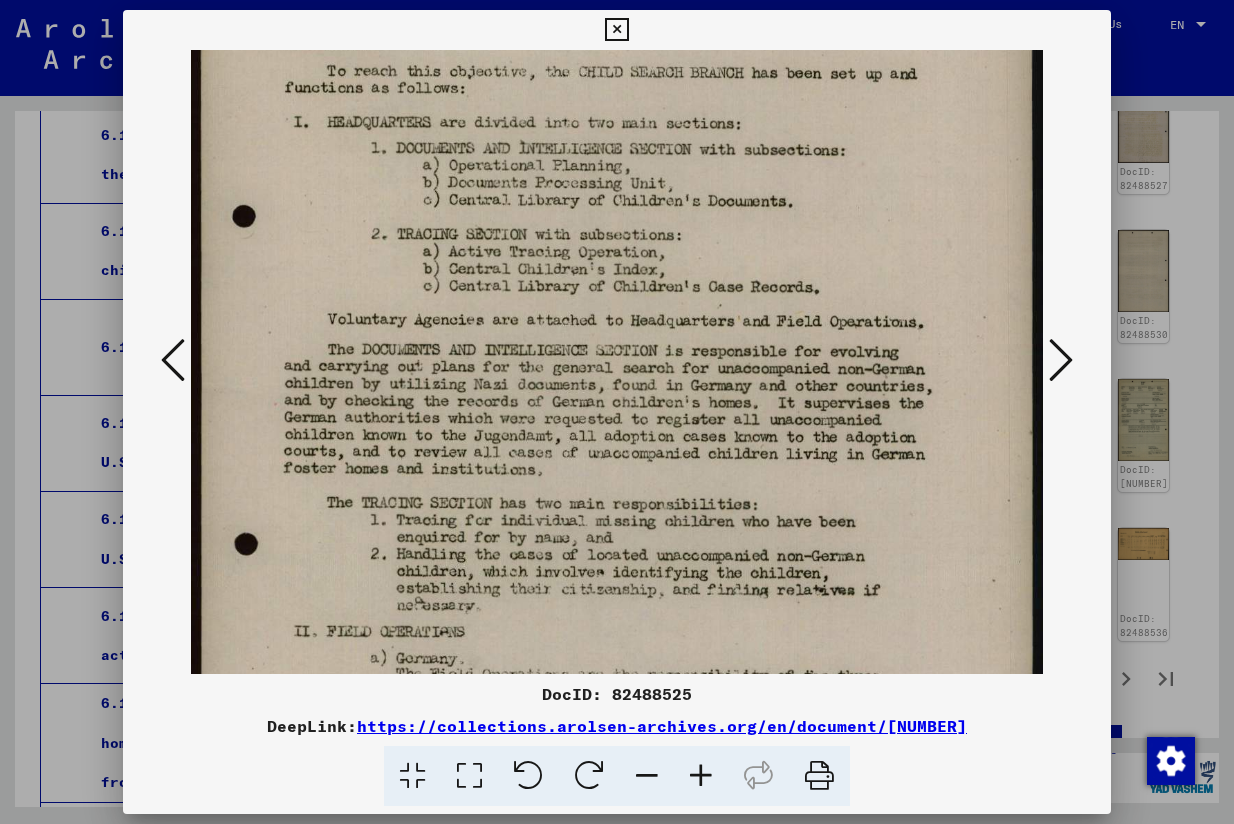 click at bounding box center [616, 30] 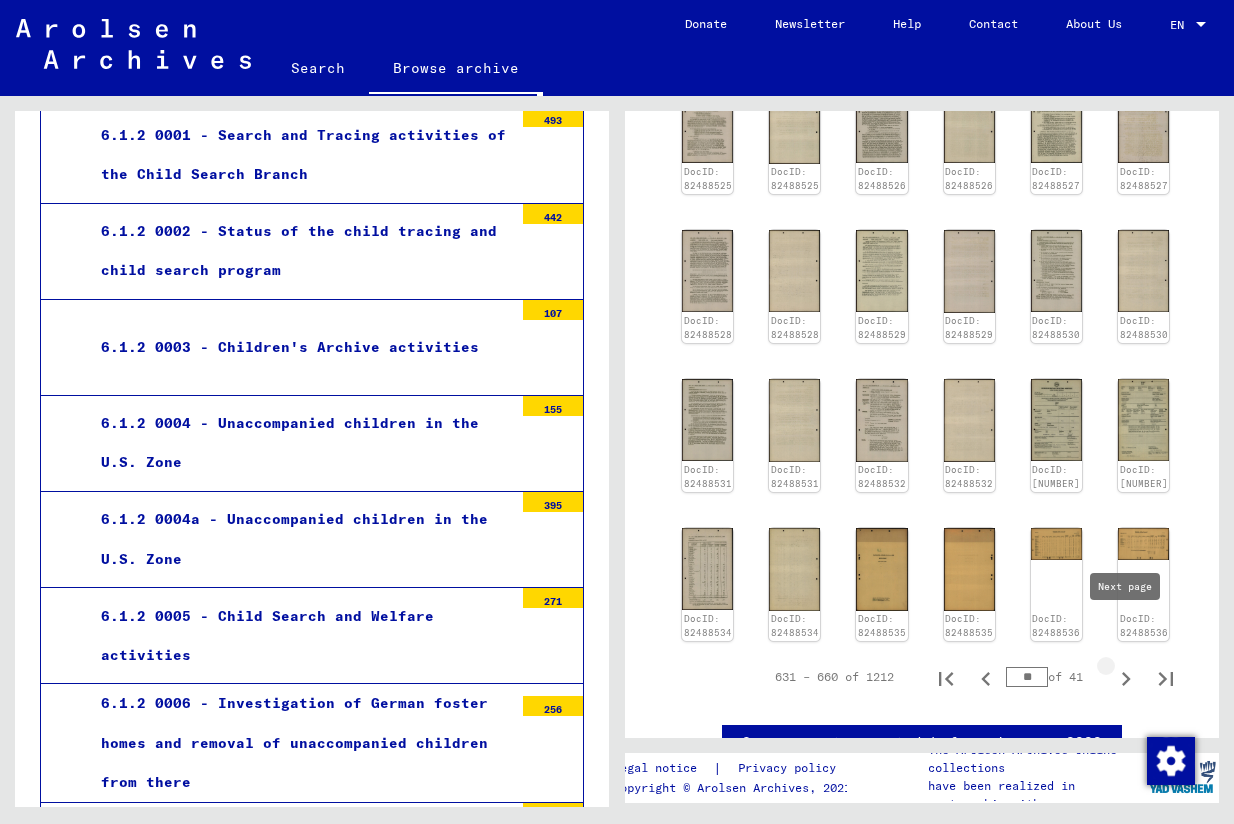 click 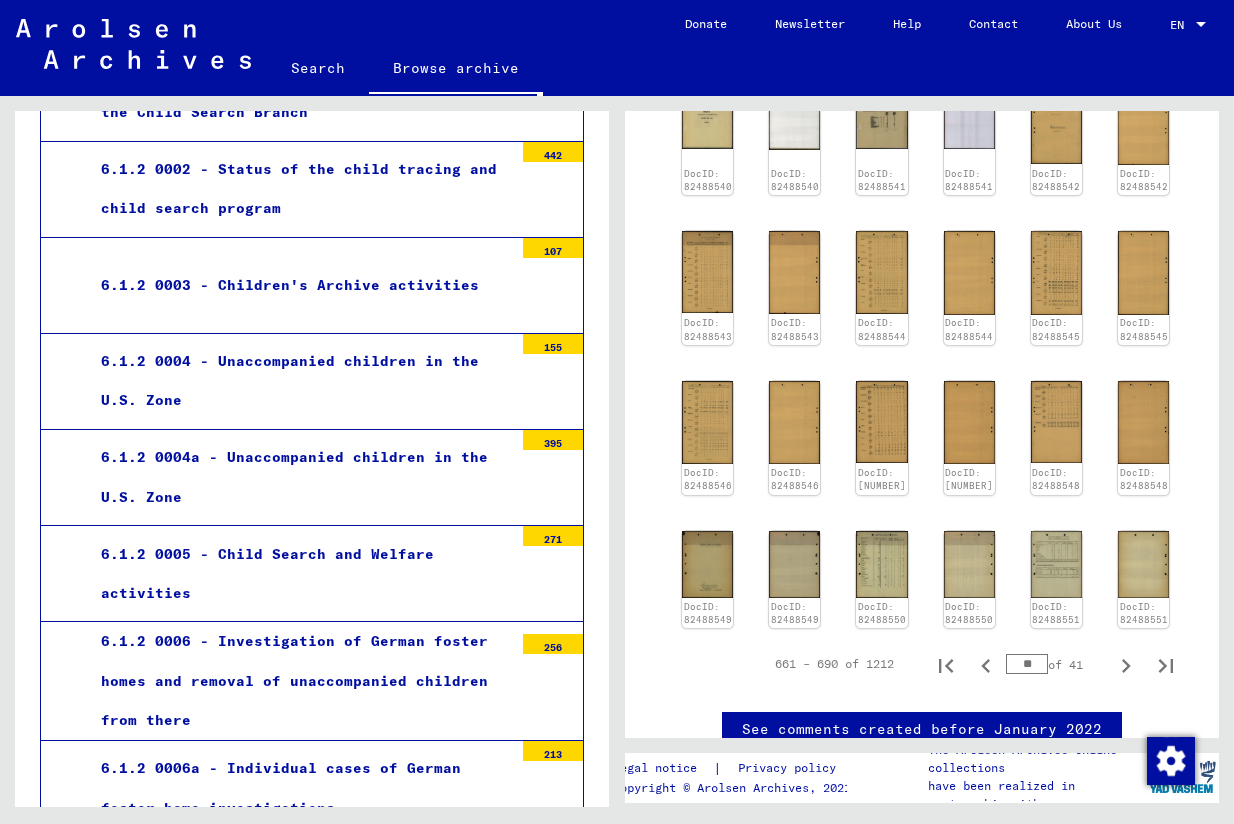 scroll, scrollTop: 19081, scrollLeft: 0, axis: vertical 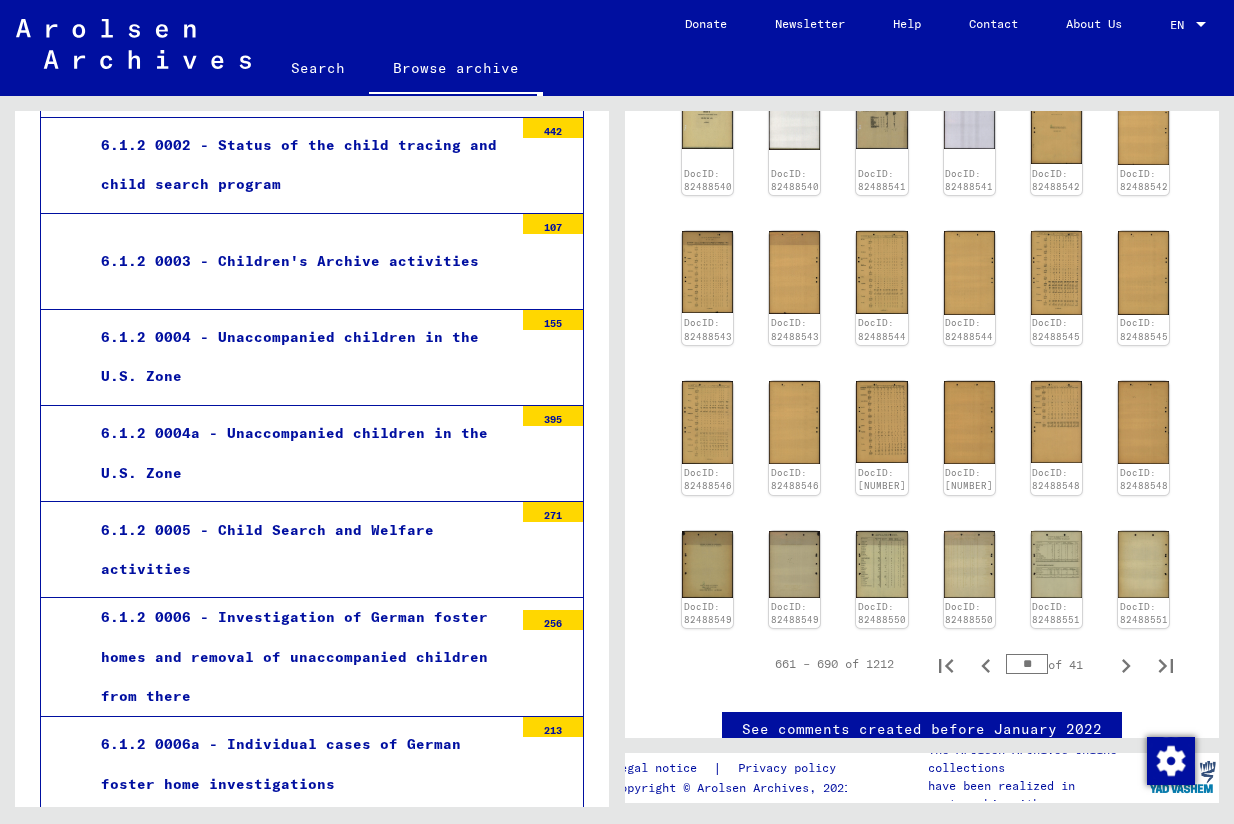 click on "6.1.2 0008 - Tasks of the Child Search Branch" at bounding box center [299, 957] 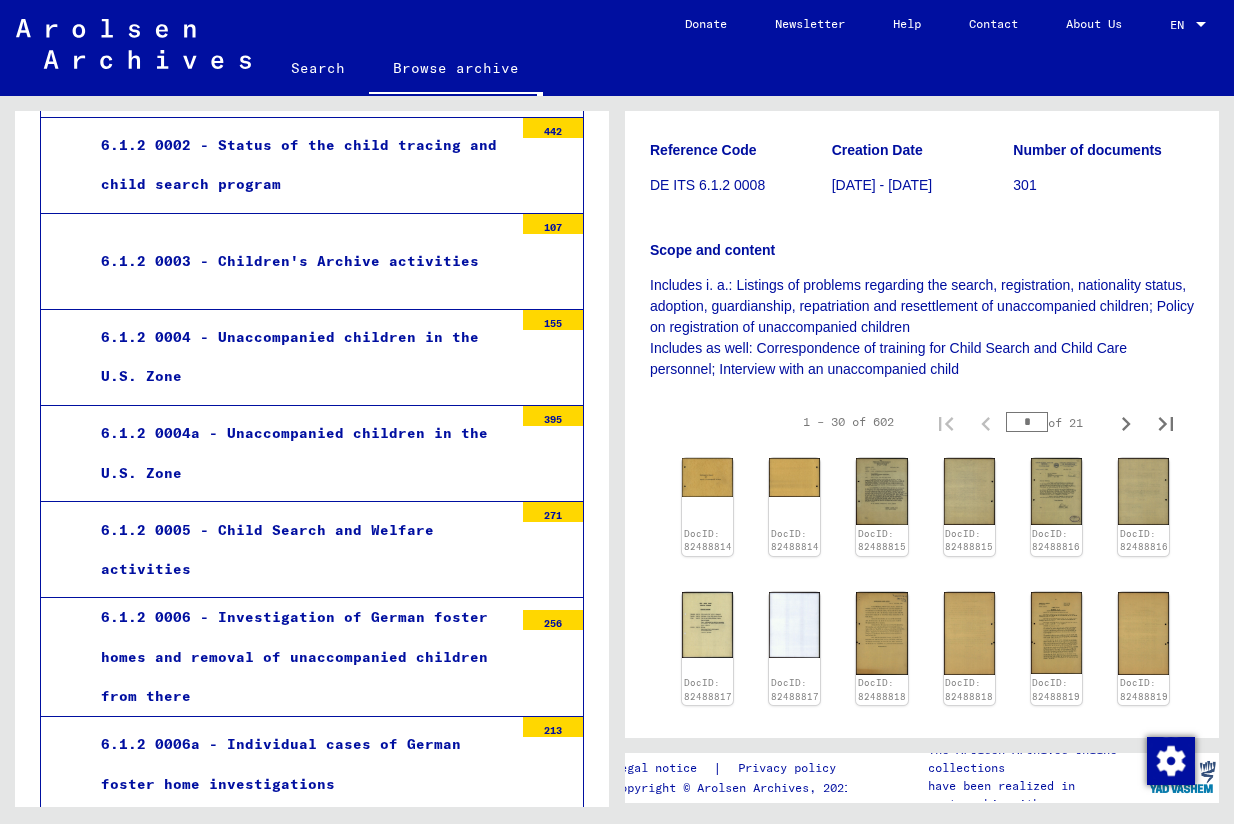 scroll, scrollTop: 208, scrollLeft: 0, axis: vertical 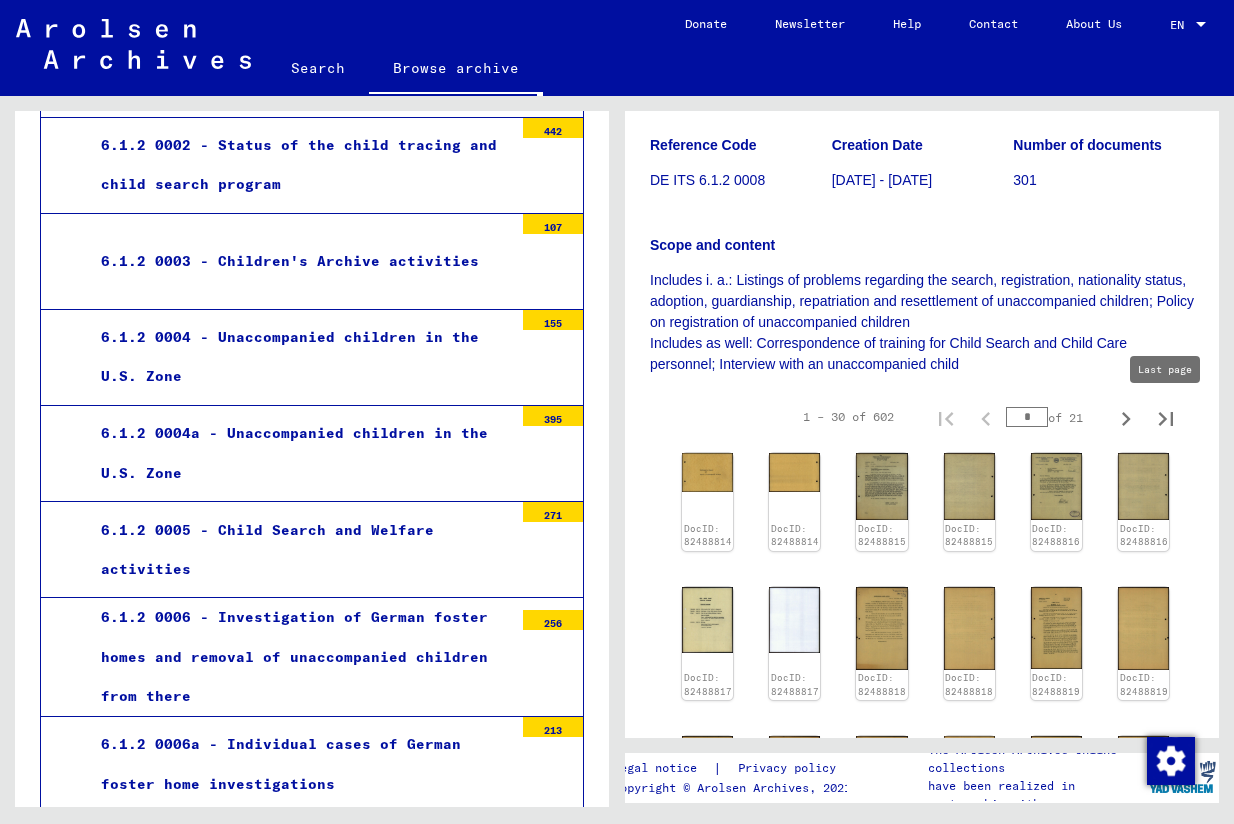 click 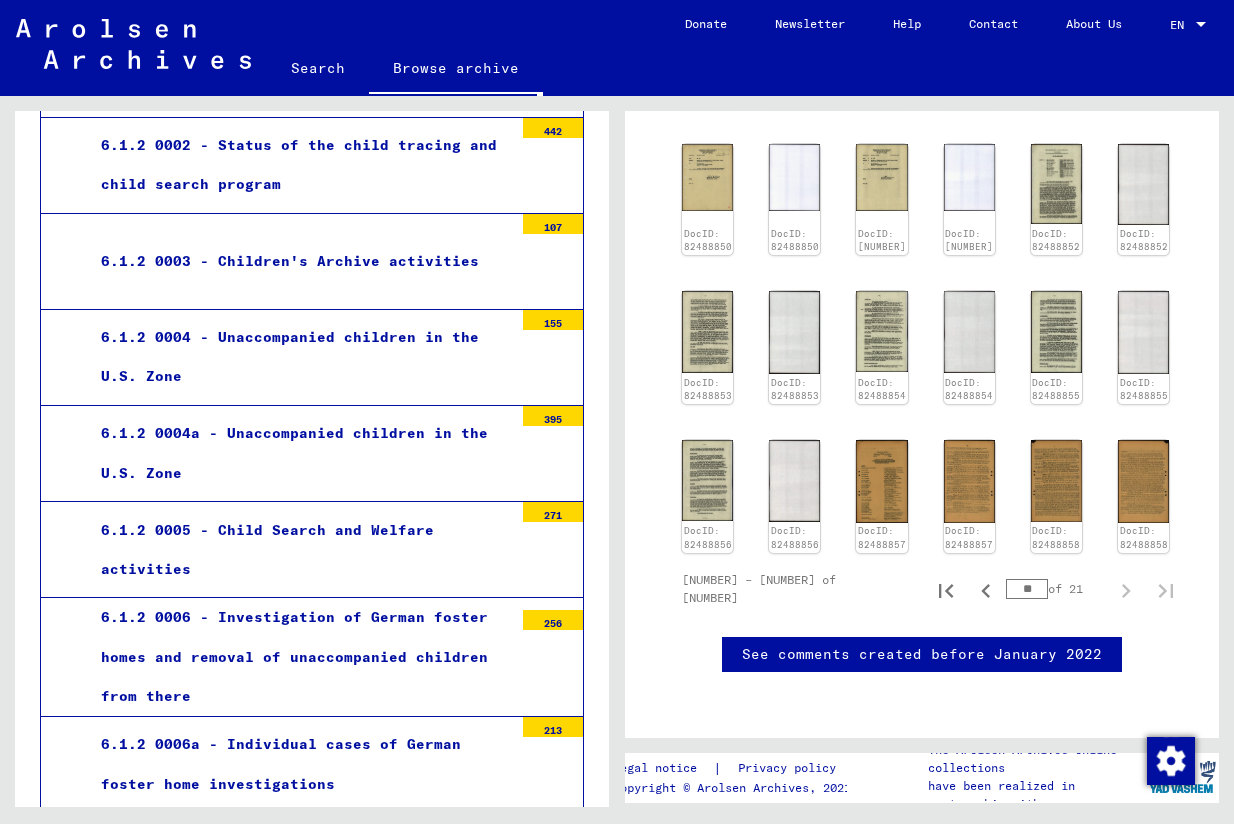 scroll, scrollTop: 1146, scrollLeft: 0, axis: vertical 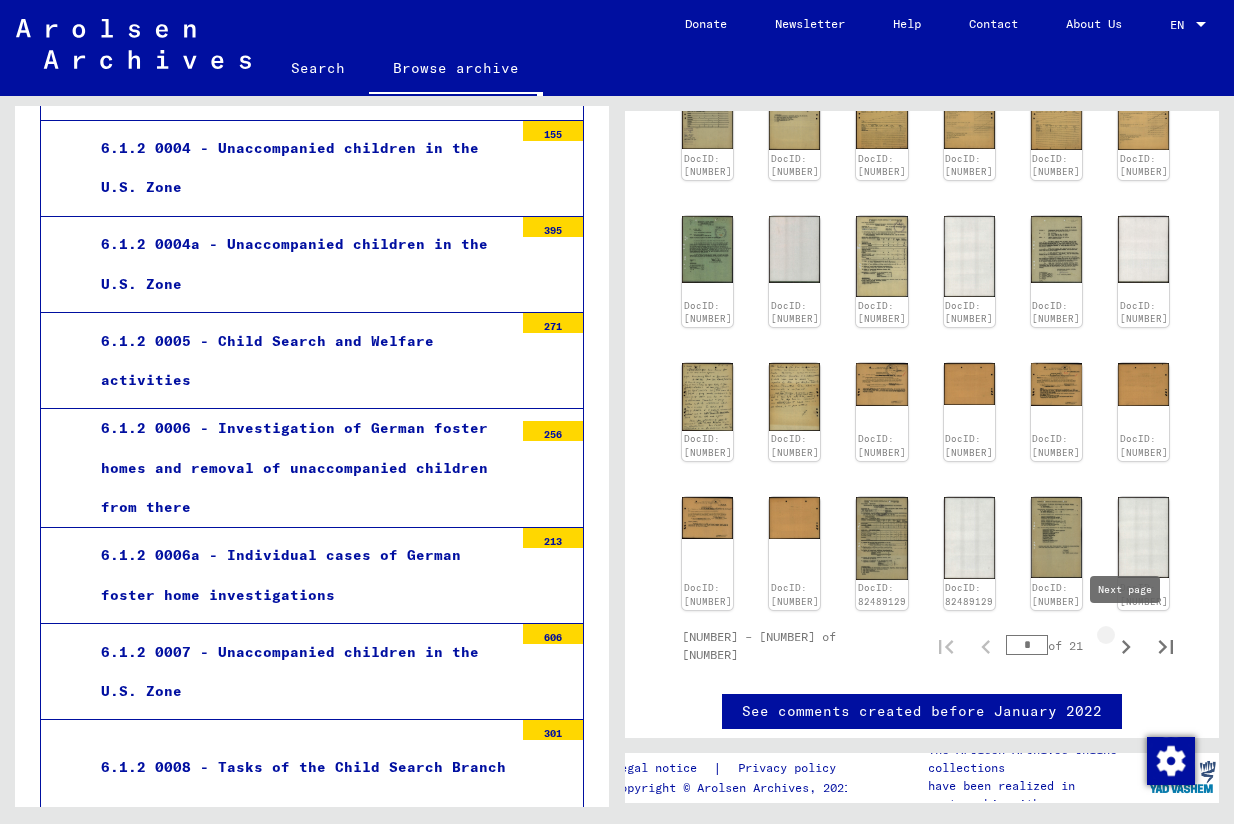 click 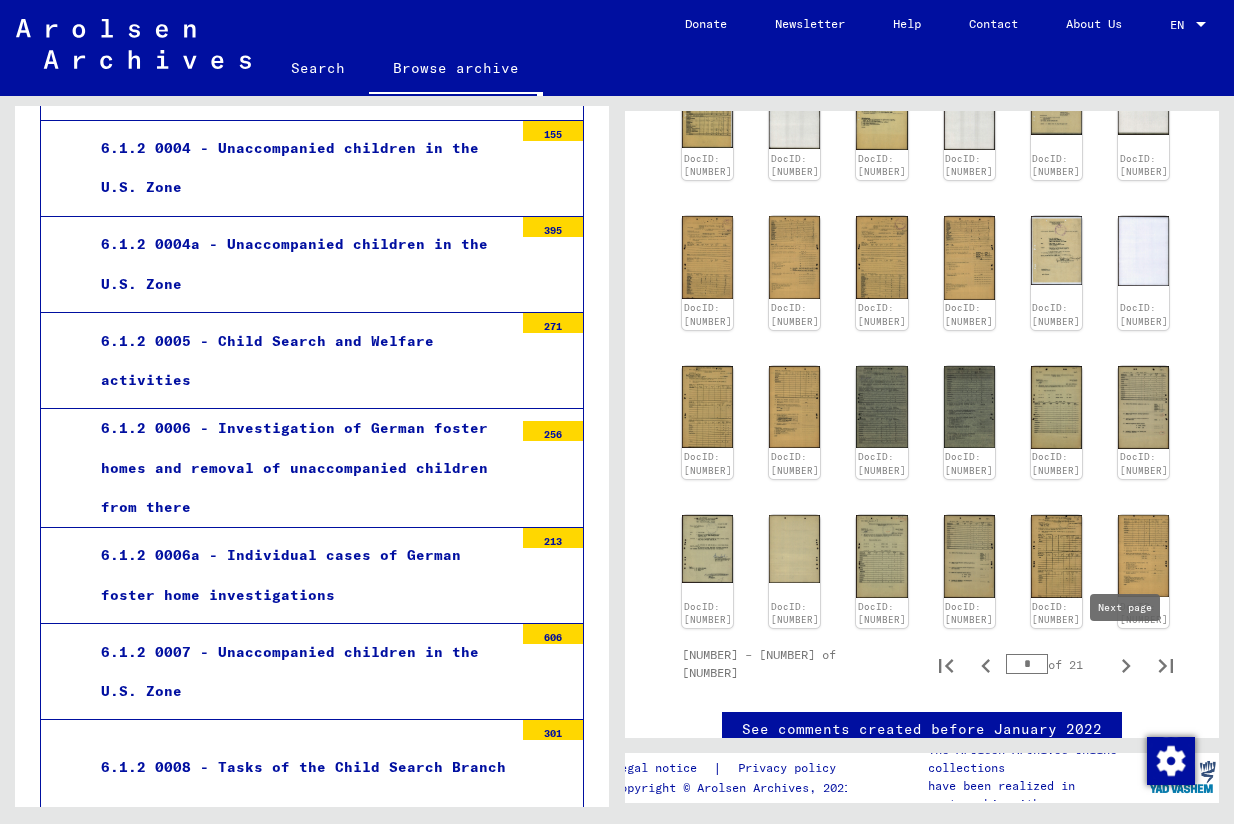 click 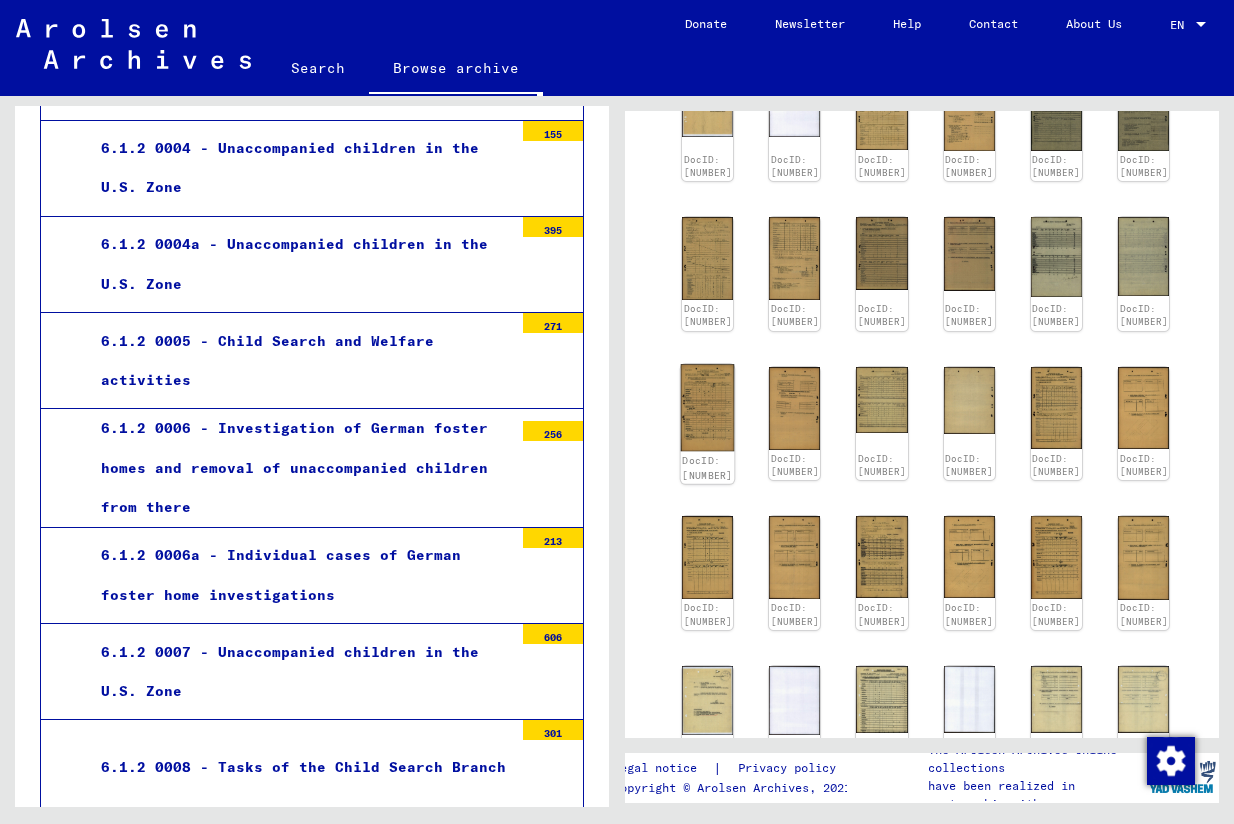 scroll, scrollTop: 632, scrollLeft: 0, axis: vertical 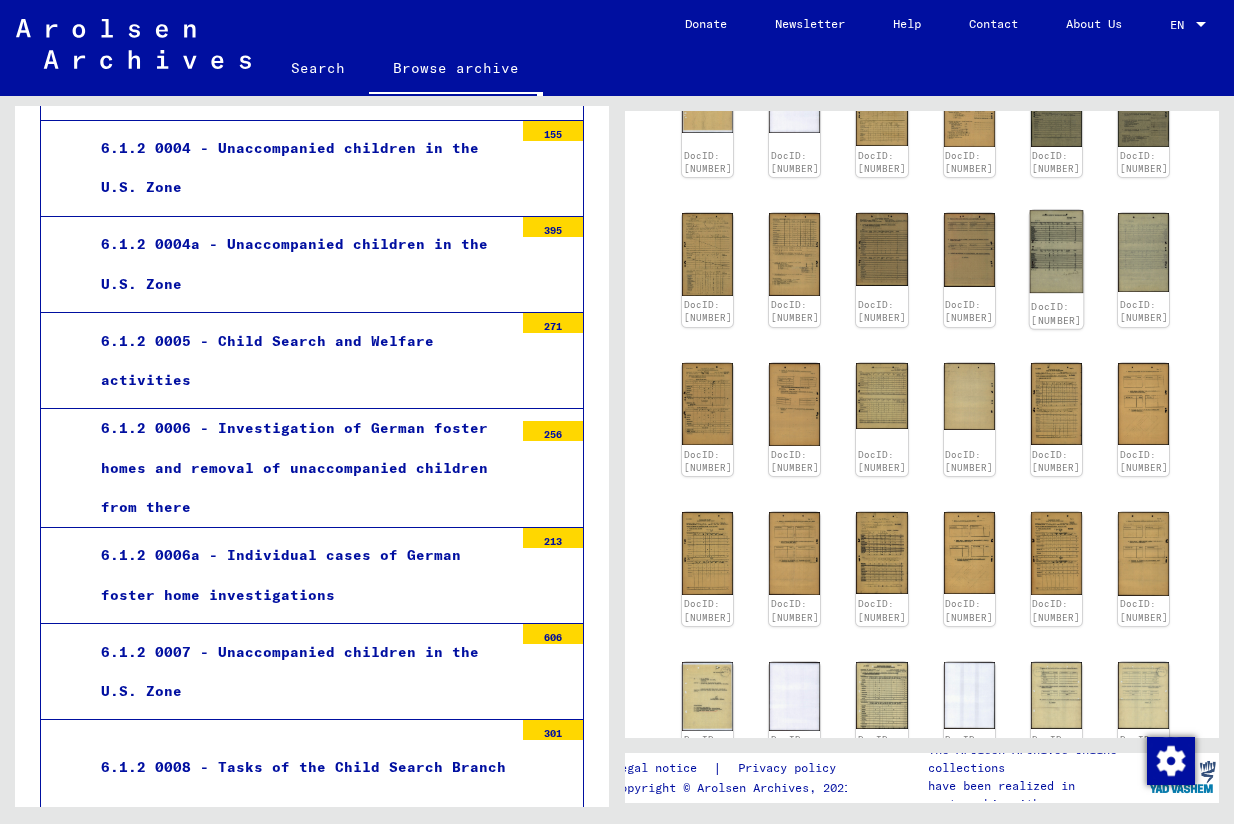 click 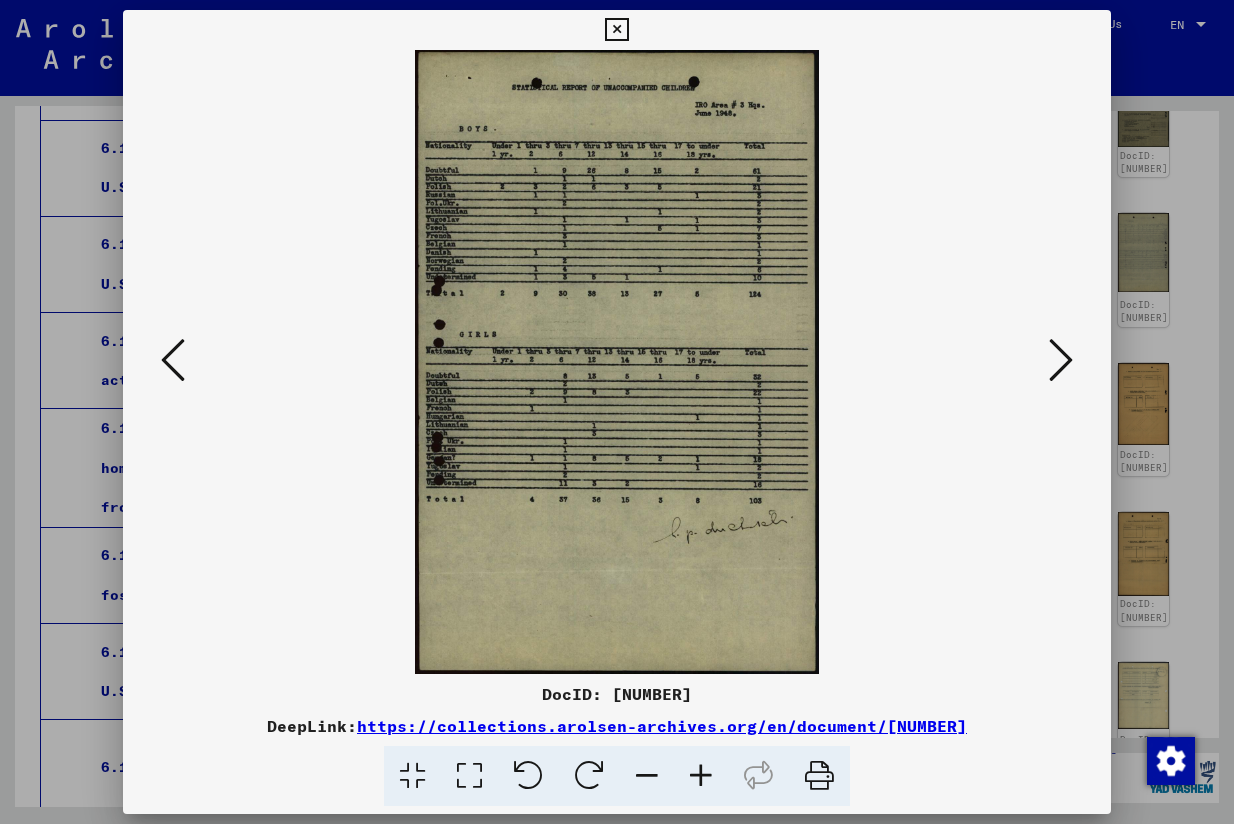 click at bounding box center (1061, 360) 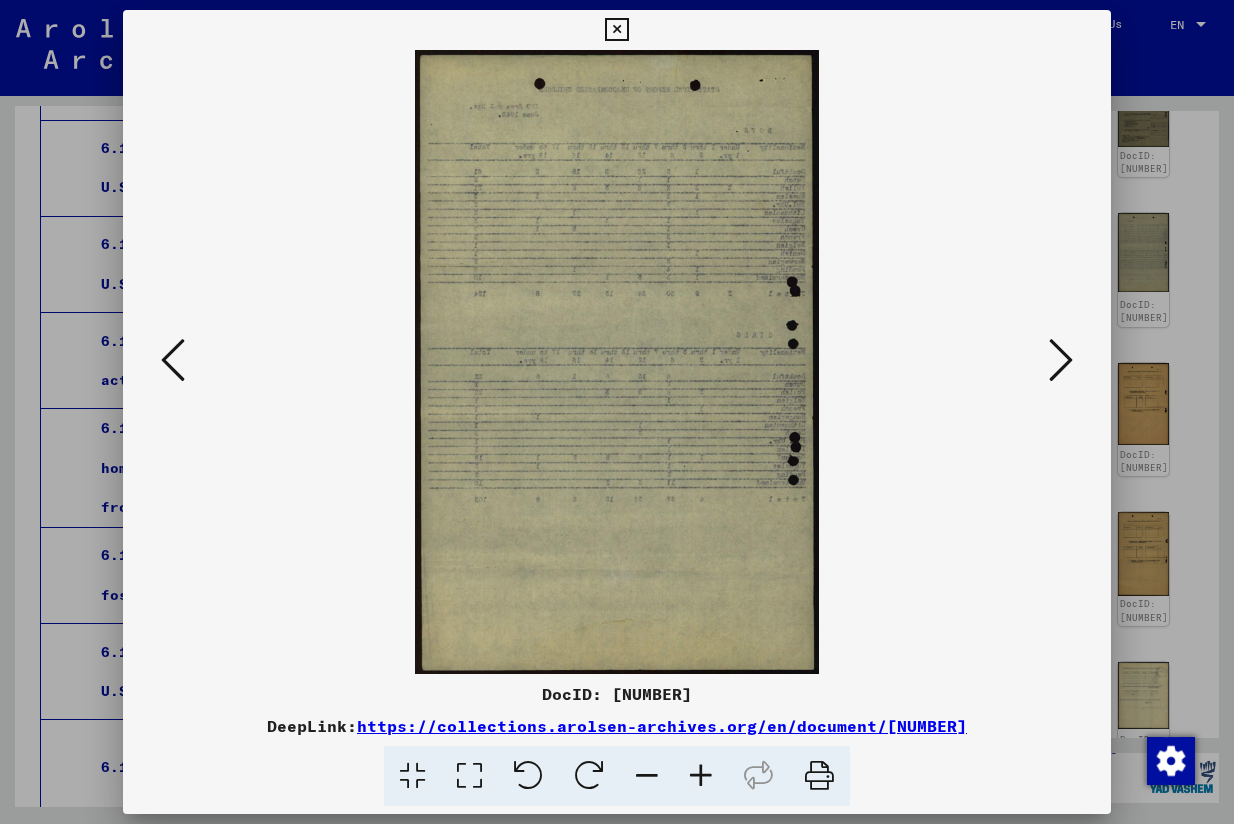 click at bounding box center (1061, 360) 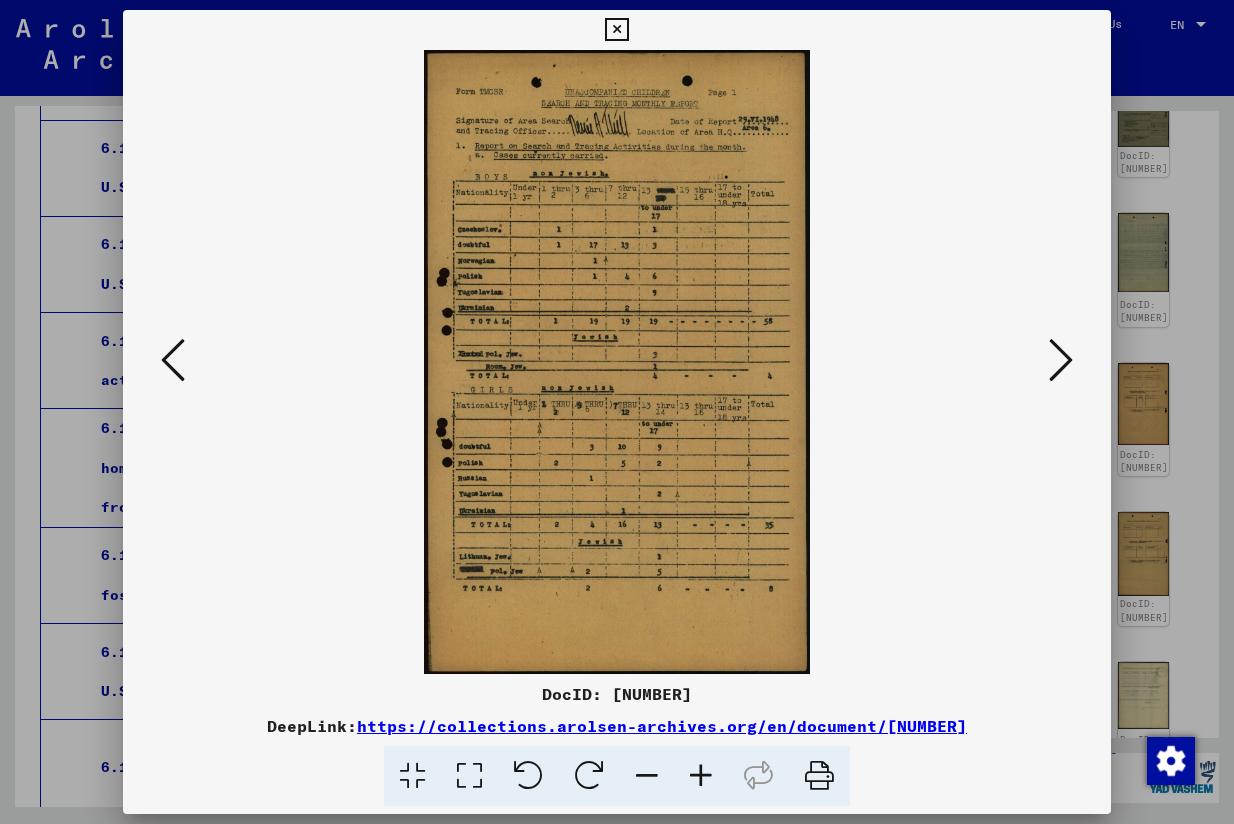 click at bounding box center [1061, 360] 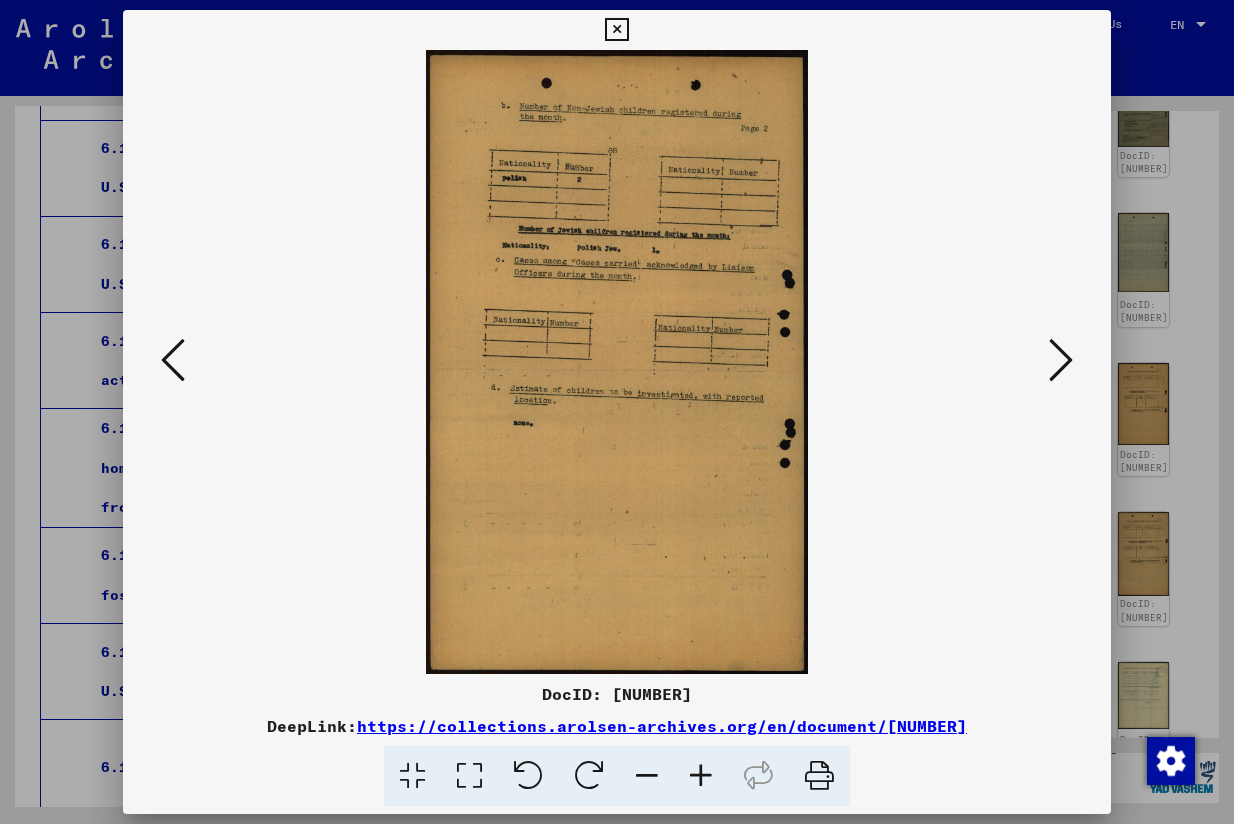 click at bounding box center (1061, 360) 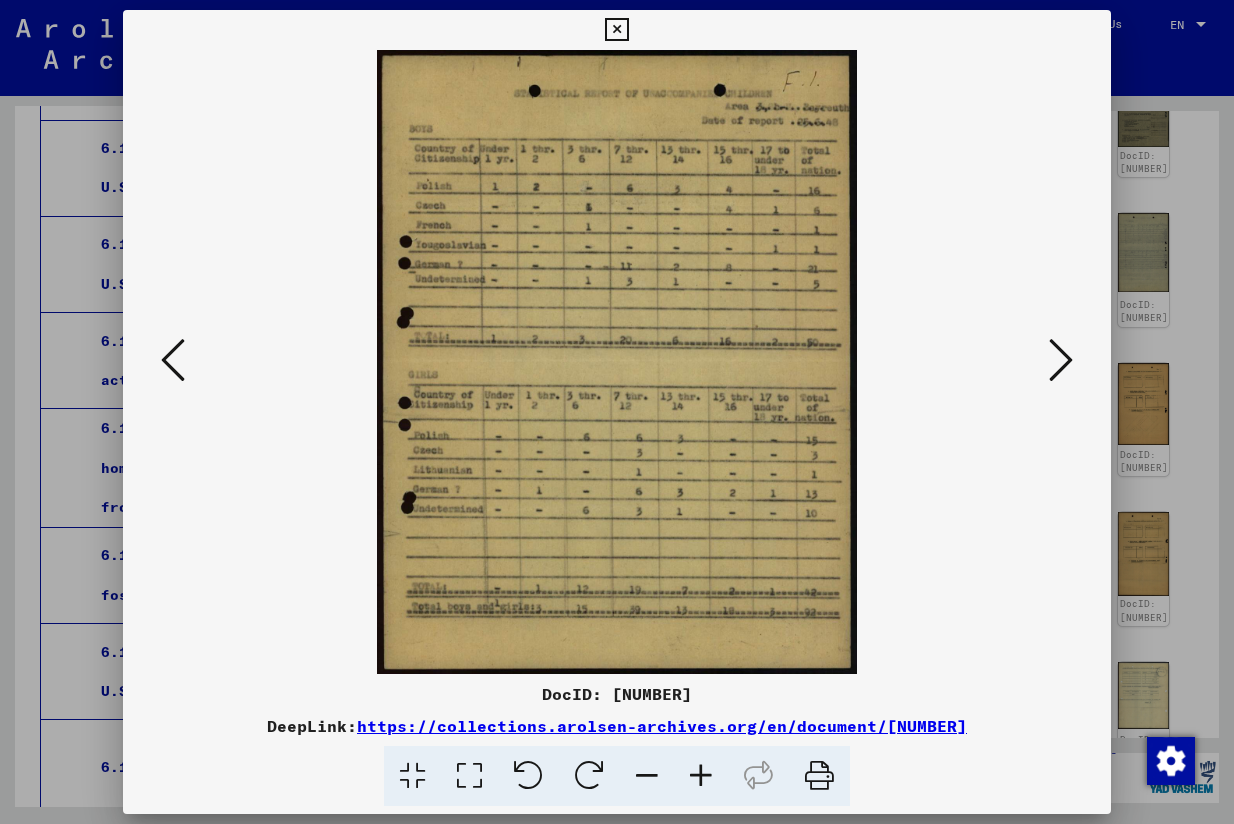 click at bounding box center (1061, 360) 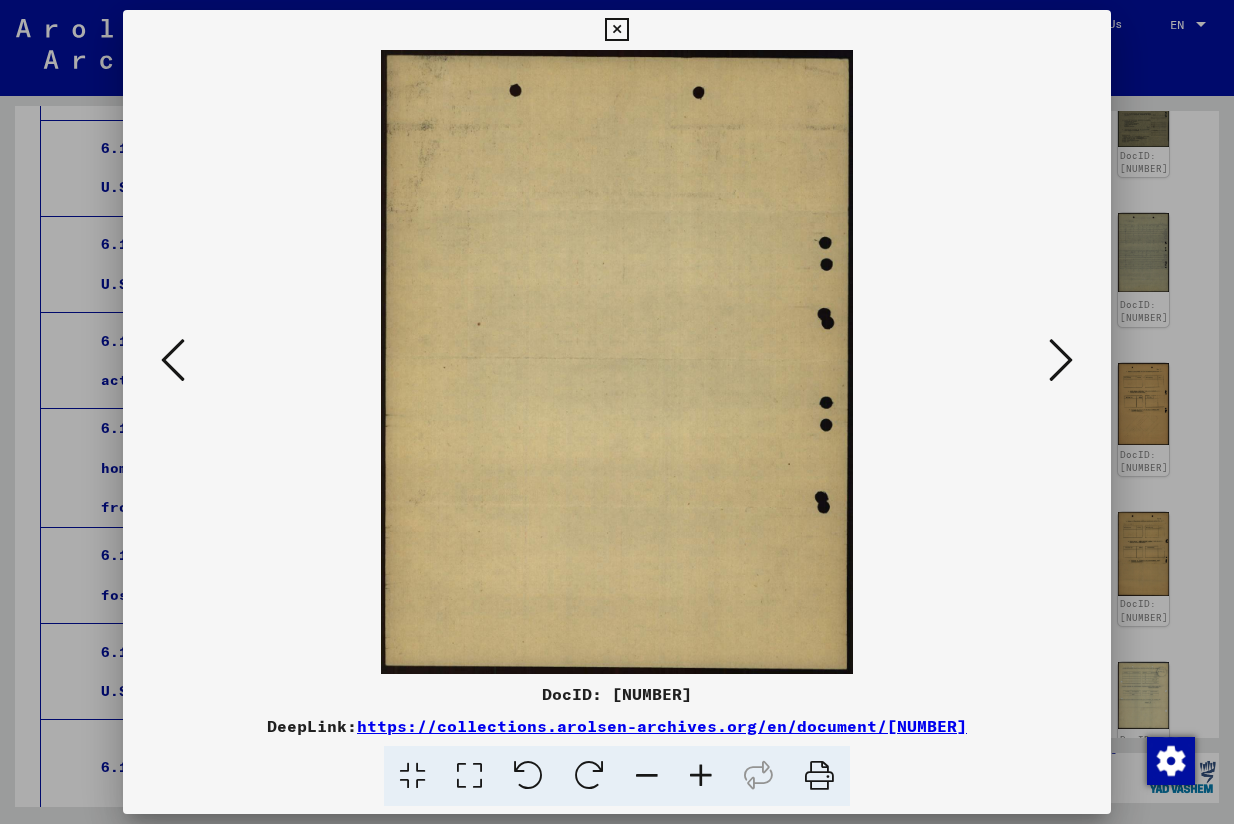 click at bounding box center (1061, 360) 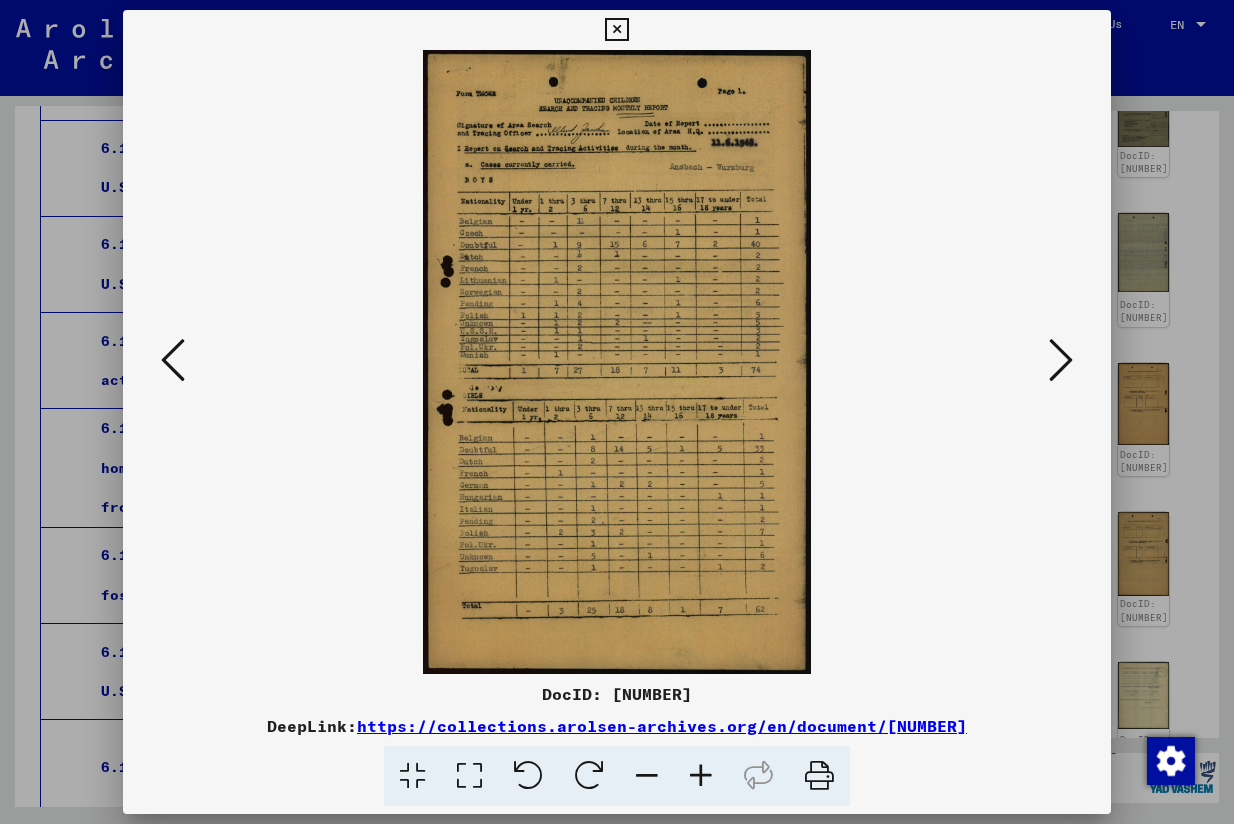 click at bounding box center [616, 30] 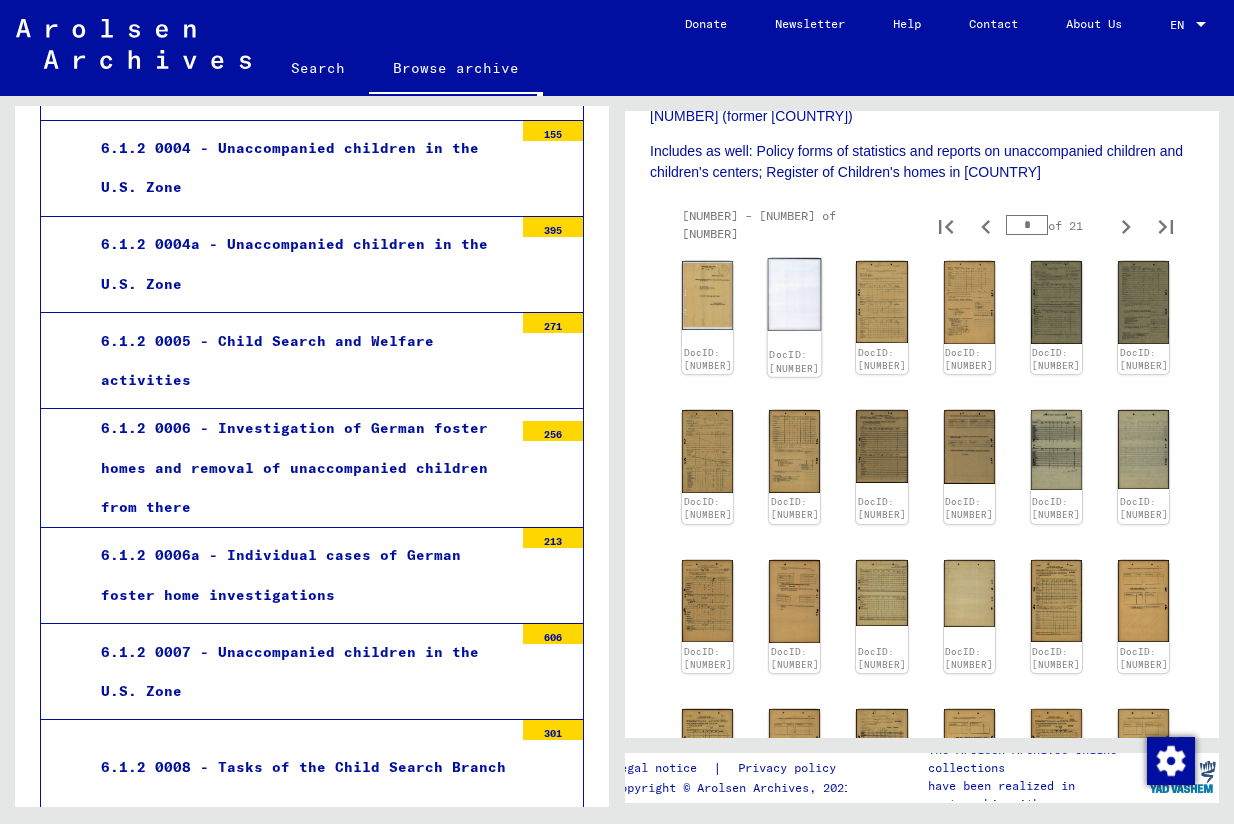 scroll, scrollTop: 441, scrollLeft: 0, axis: vertical 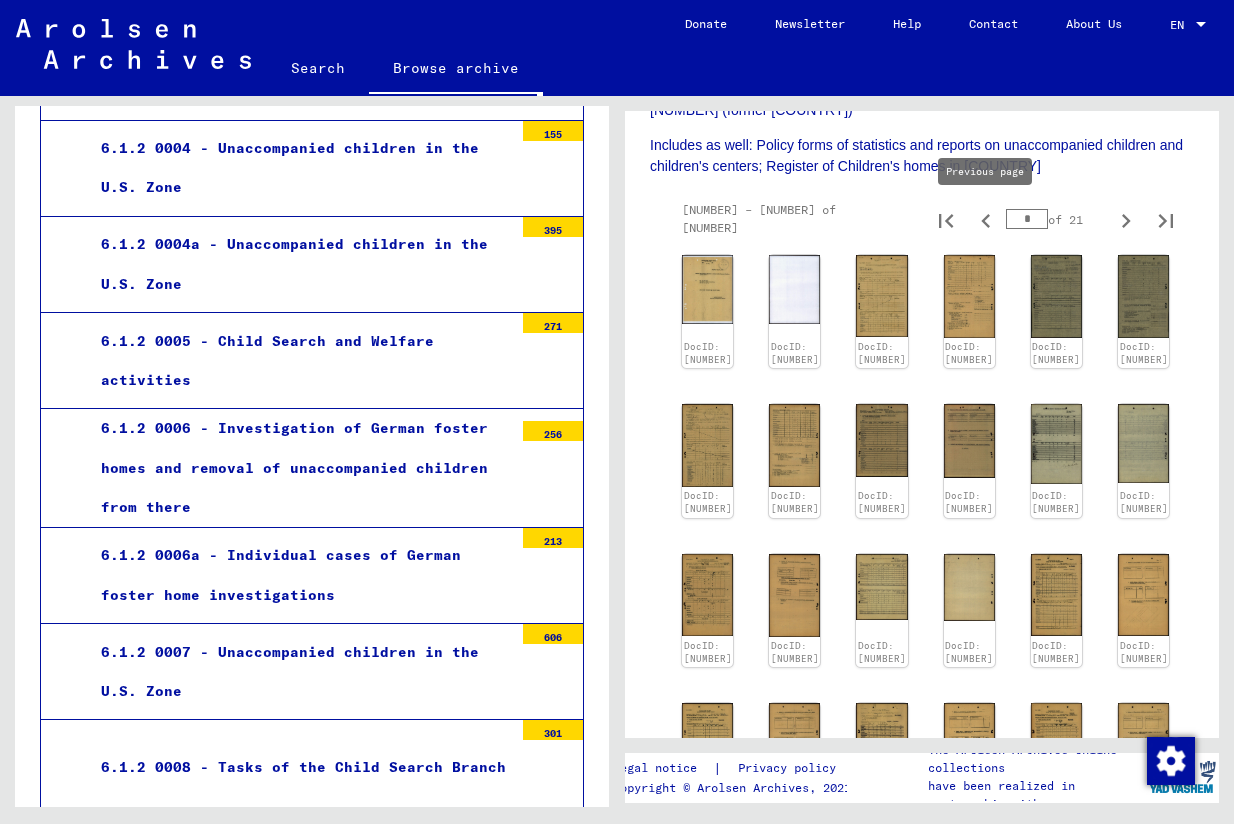 click 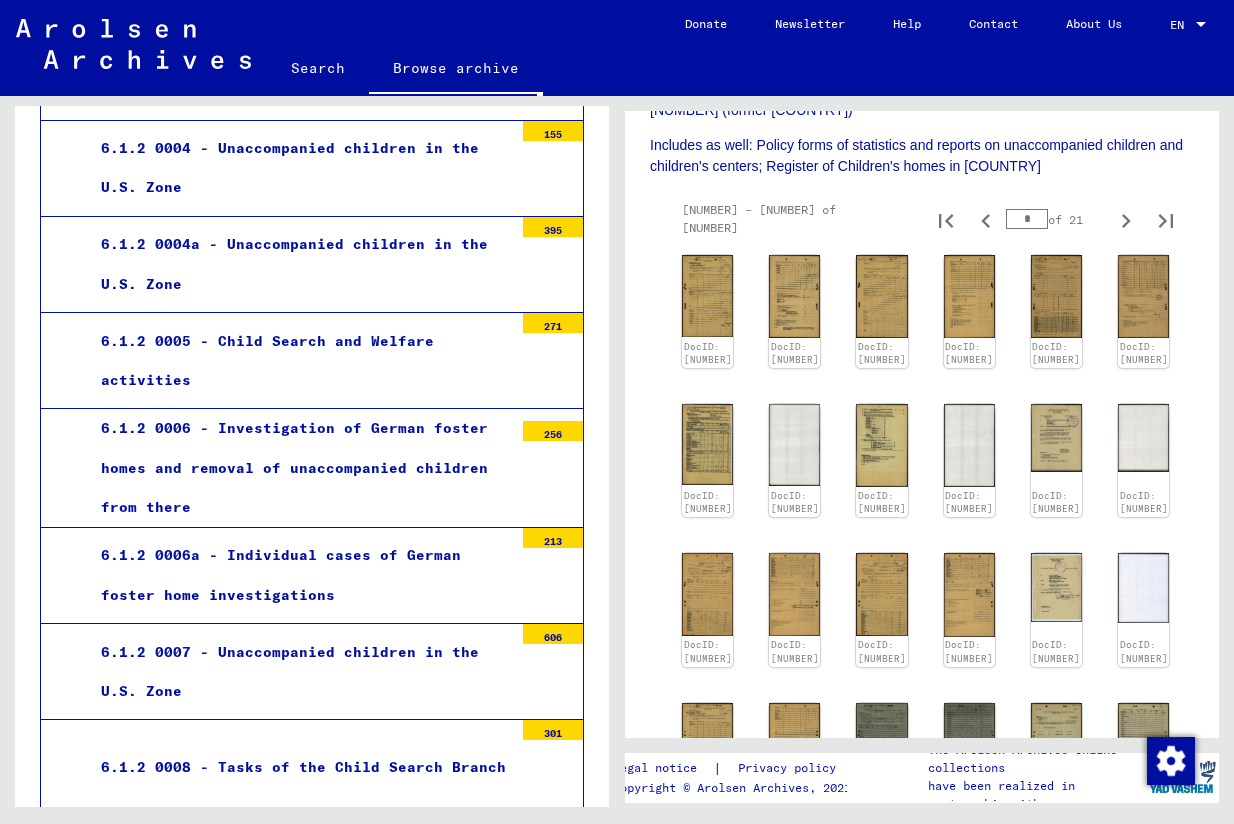 click 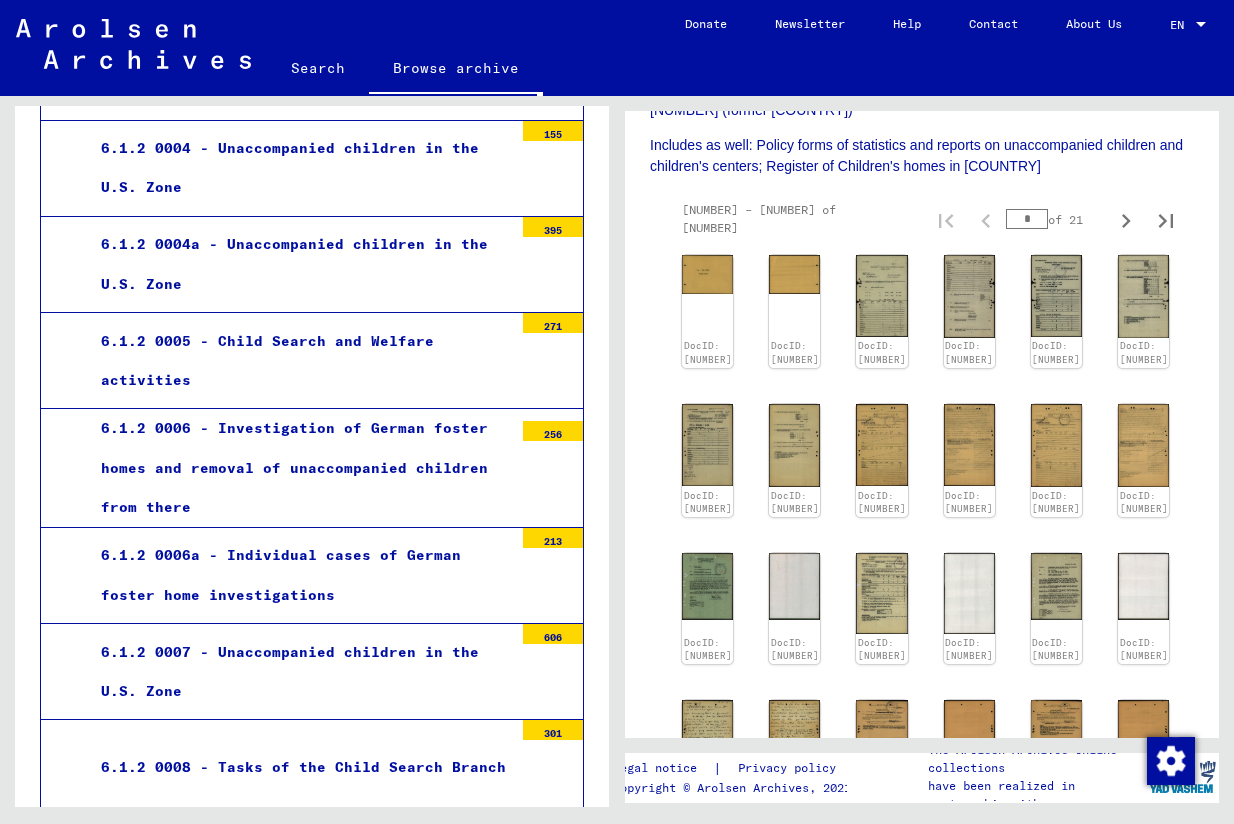 click on "6.1.2 0008 - Tasks of the Child Search Branch" at bounding box center [299, 767] 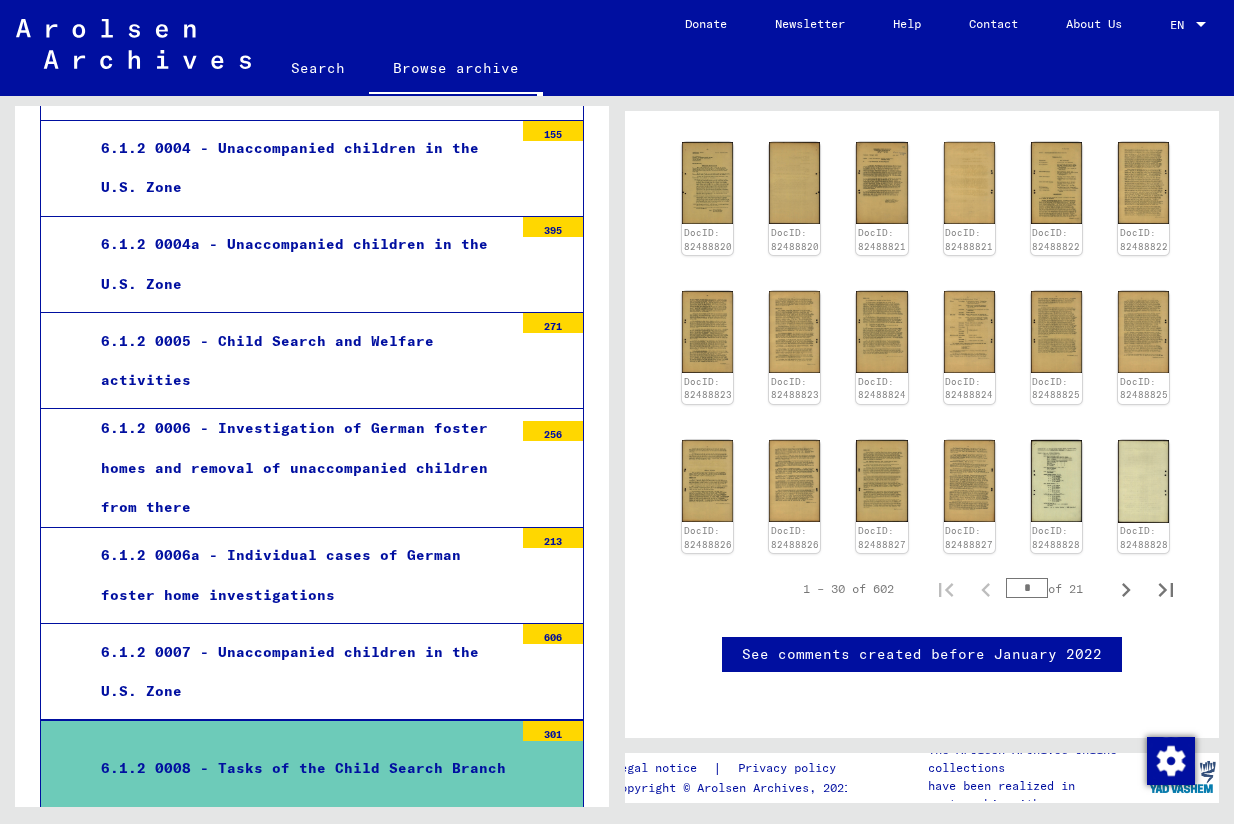 scroll, scrollTop: 981, scrollLeft: 0, axis: vertical 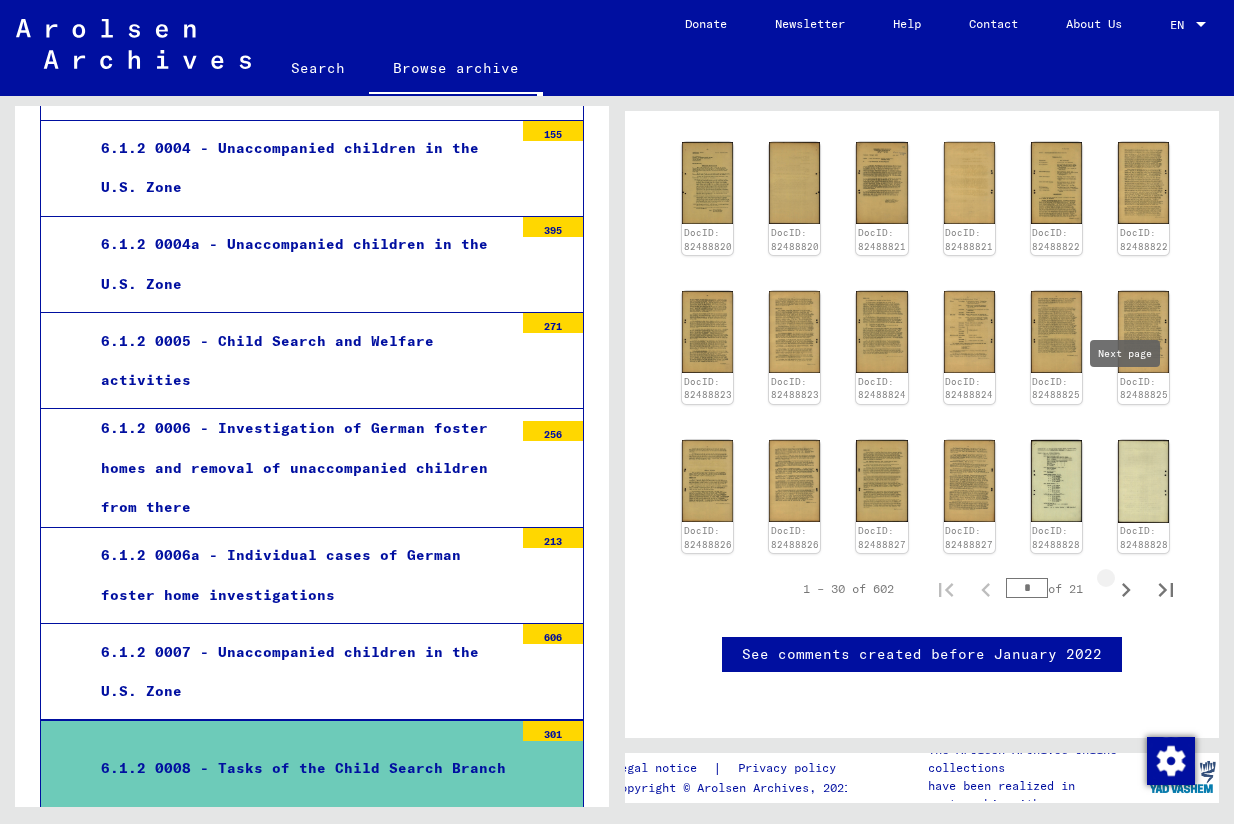 click 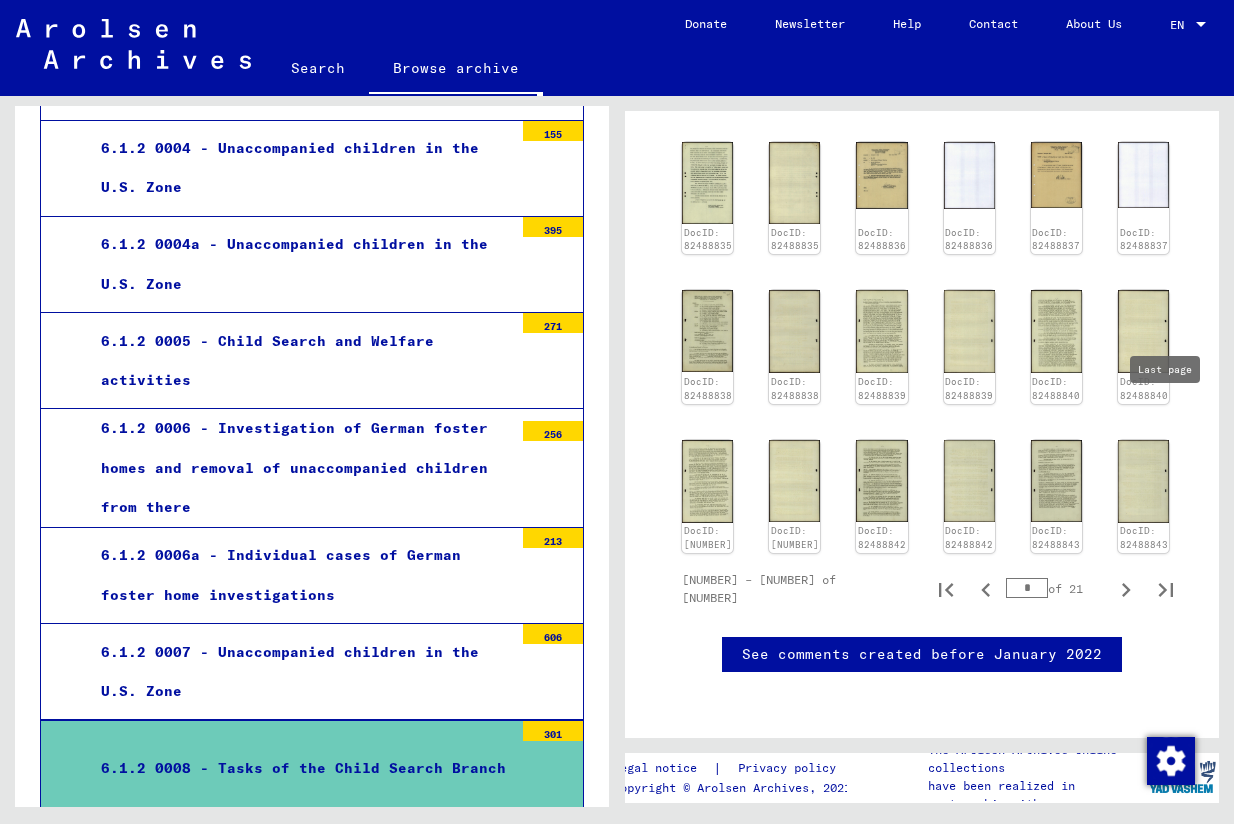 click 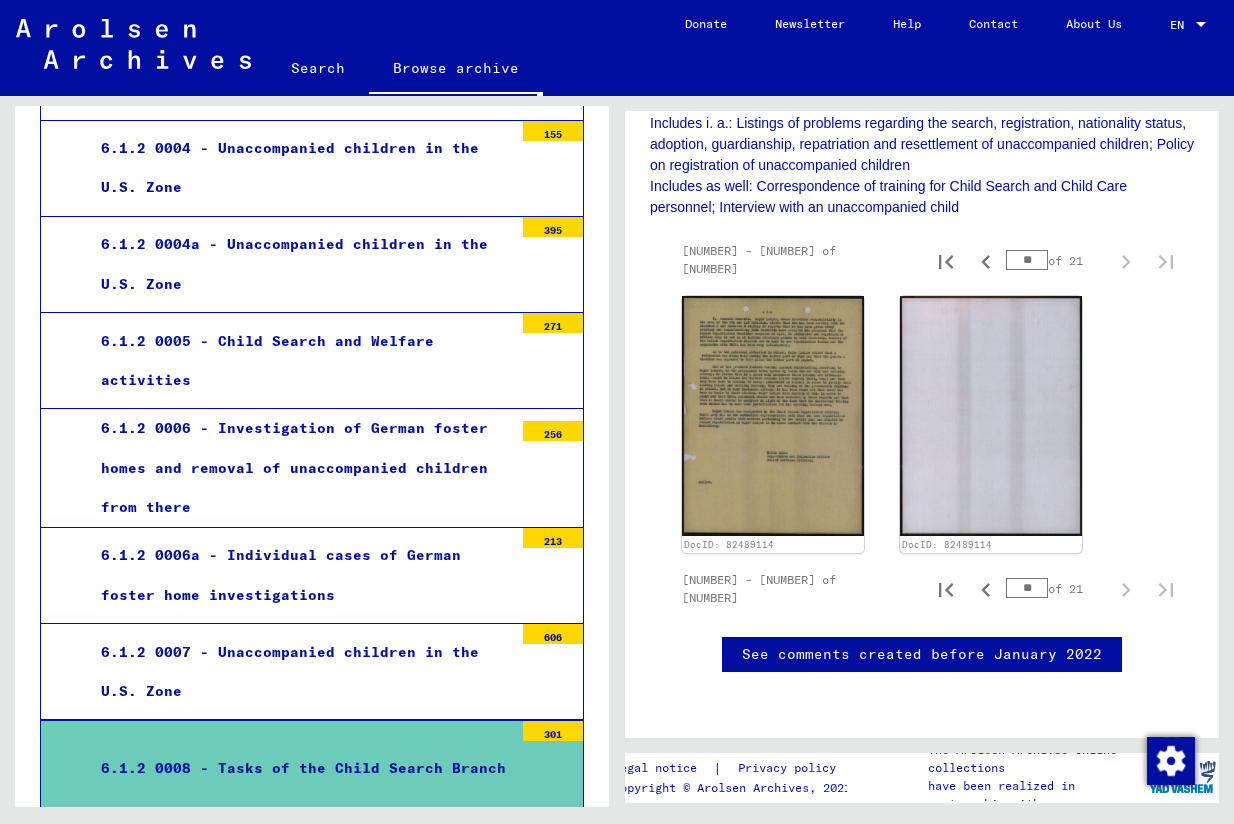 scroll, scrollTop: 671, scrollLeft: 0, axis: vertical 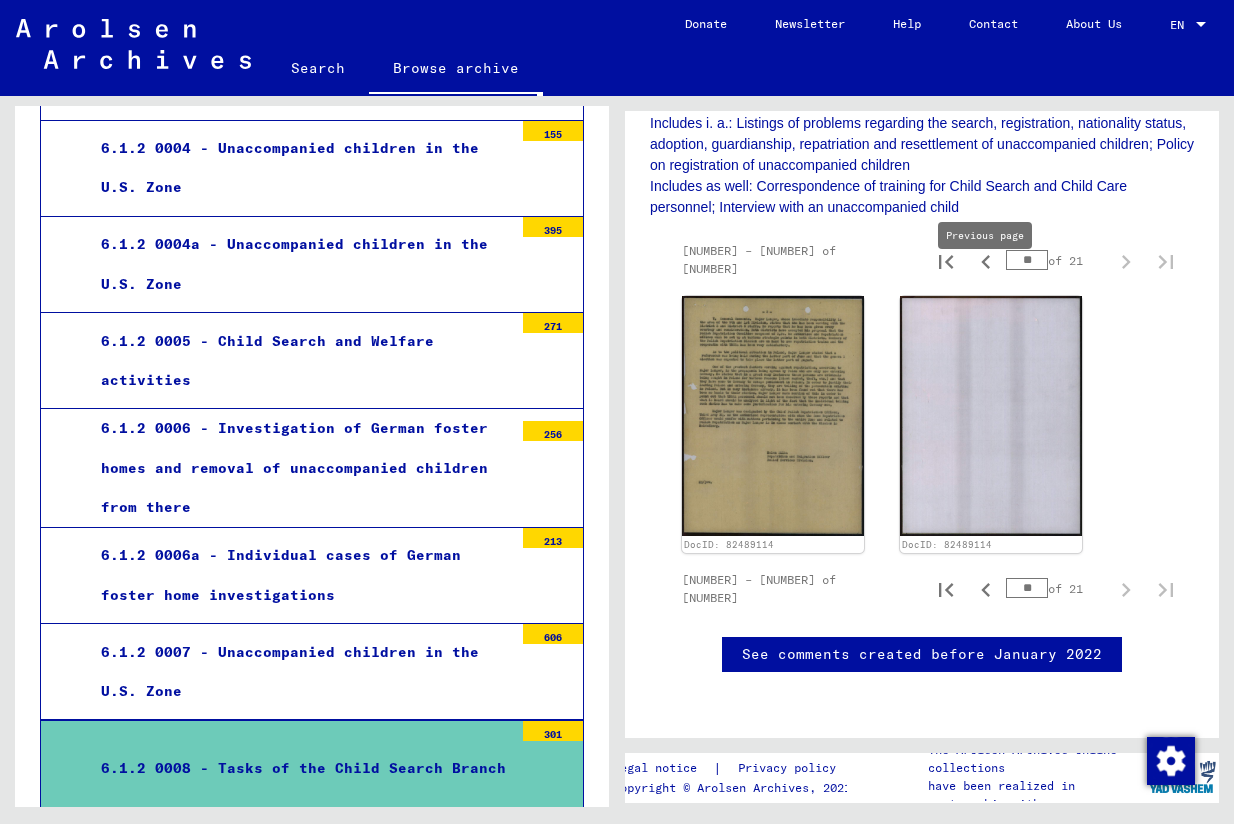 click 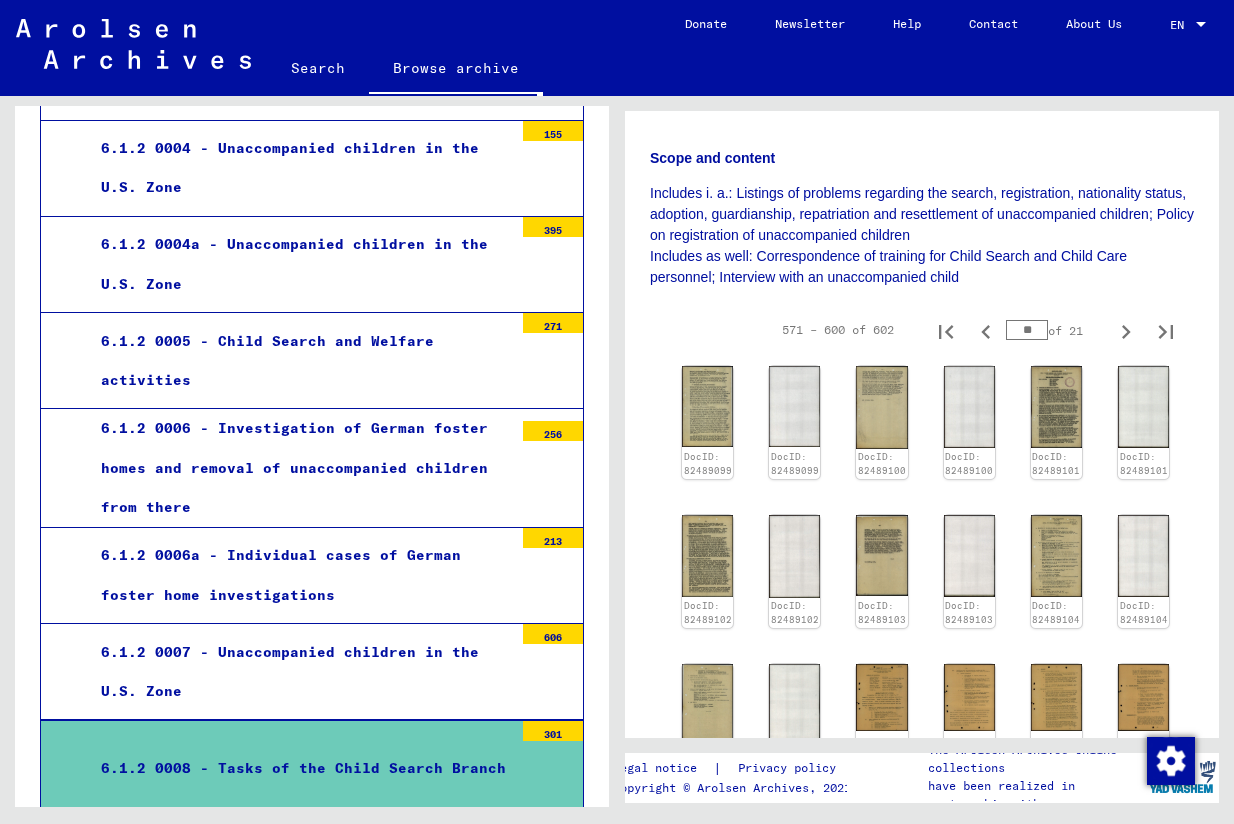 scroll, scrollTop: 291, scrollLeft: 0, axis: vertical 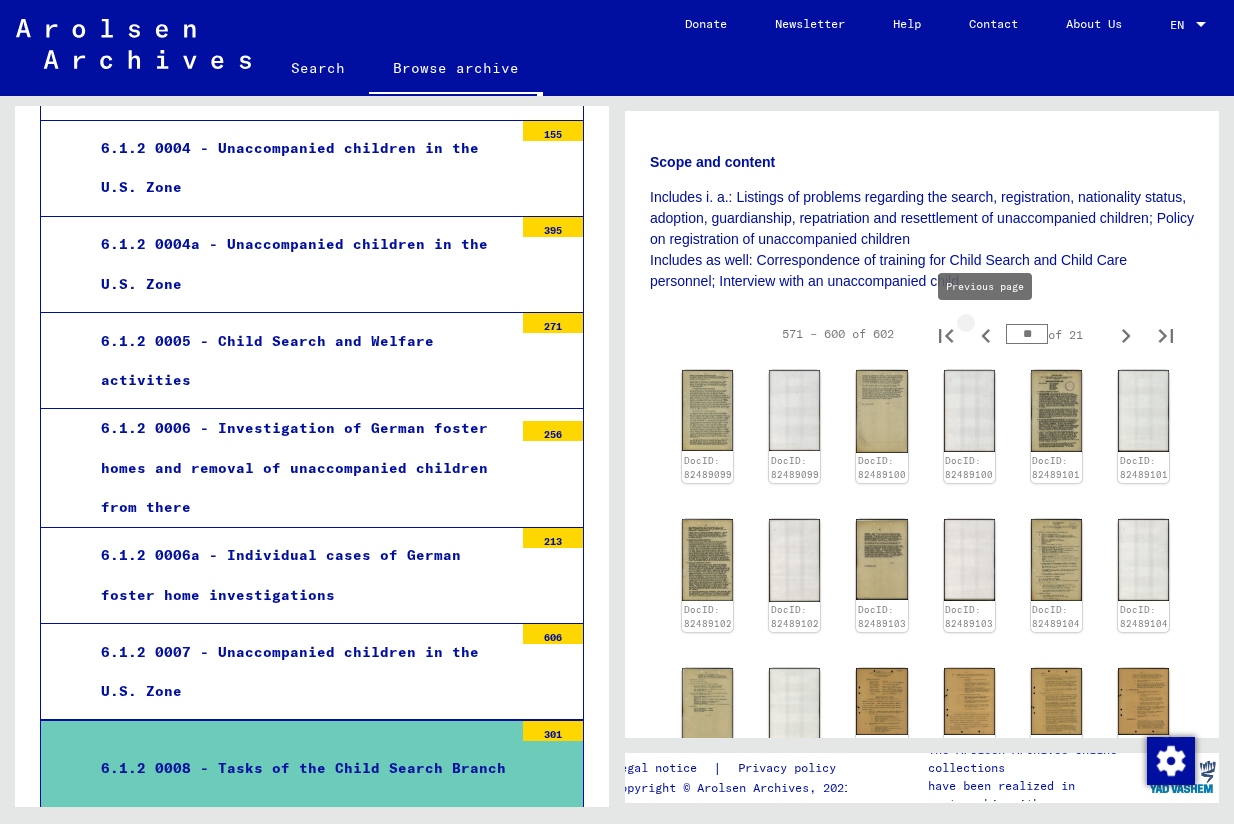 click 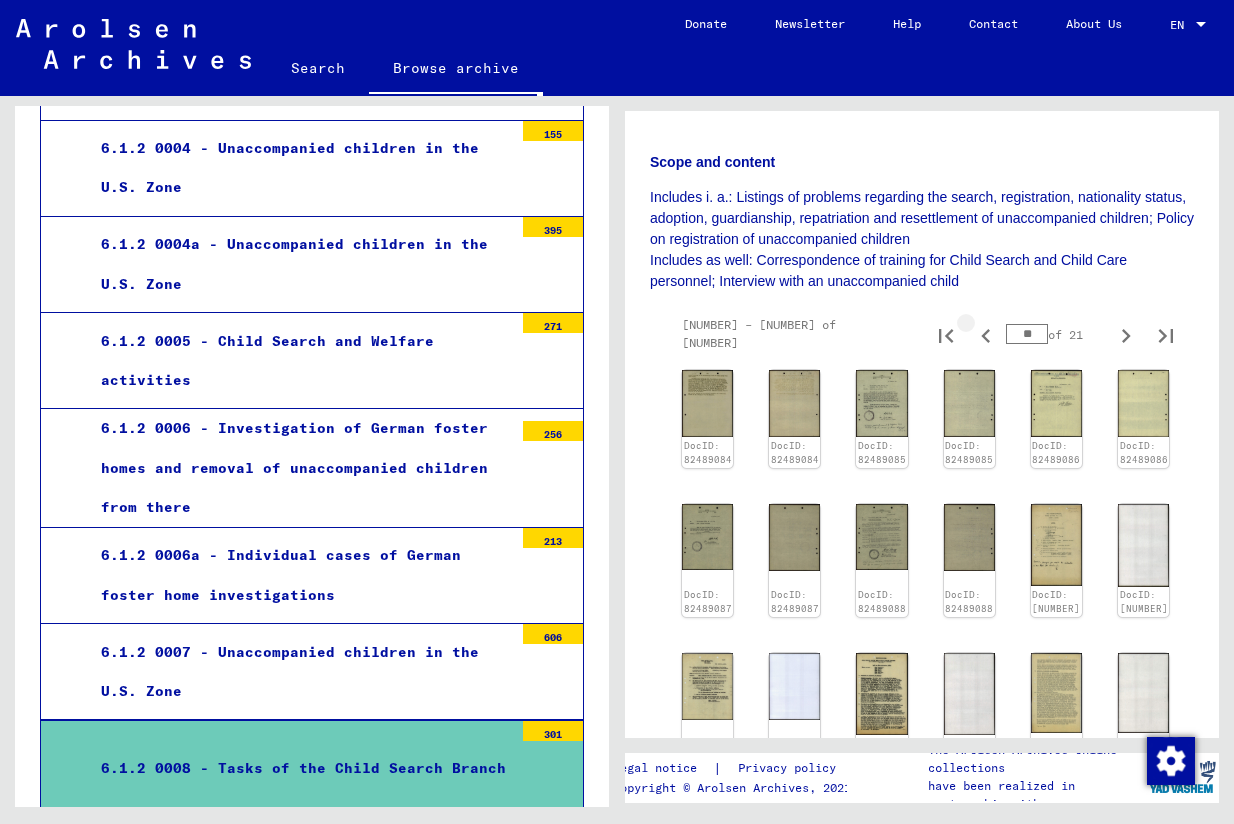 click 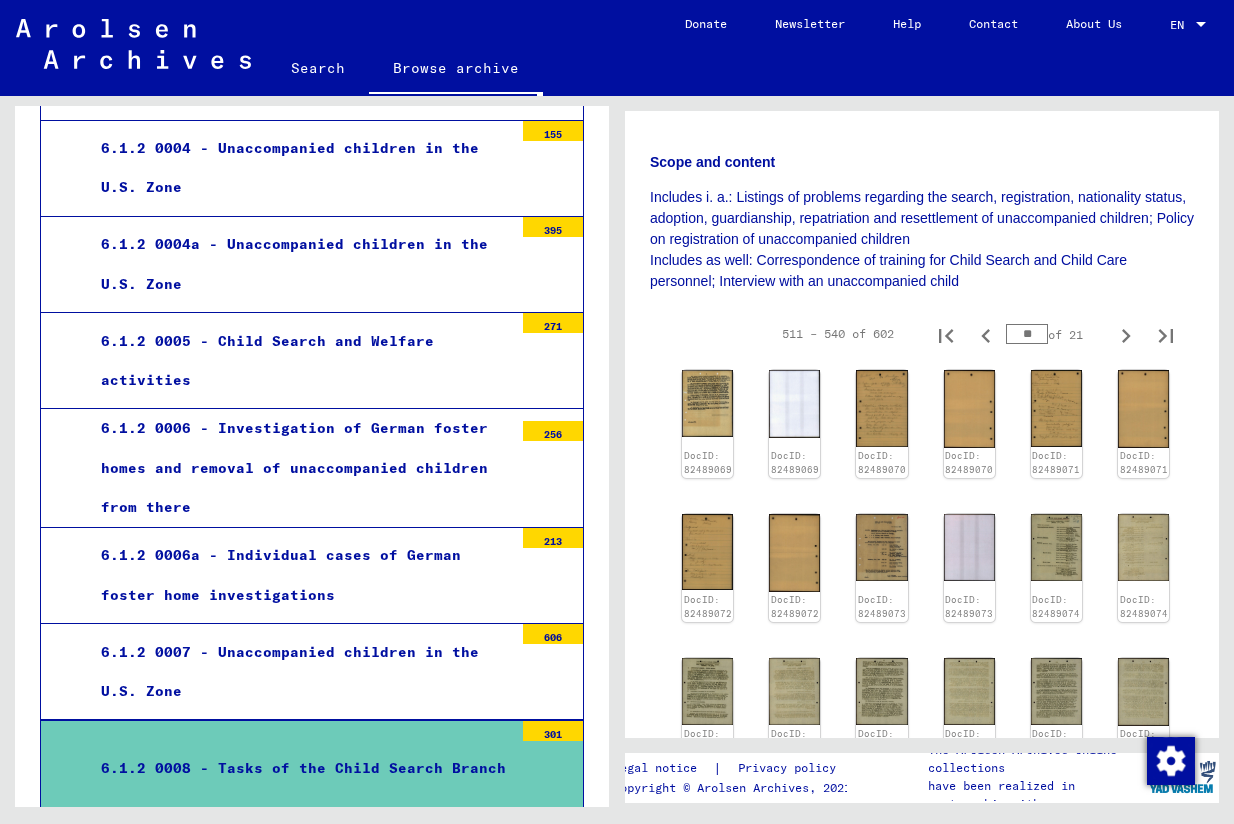click 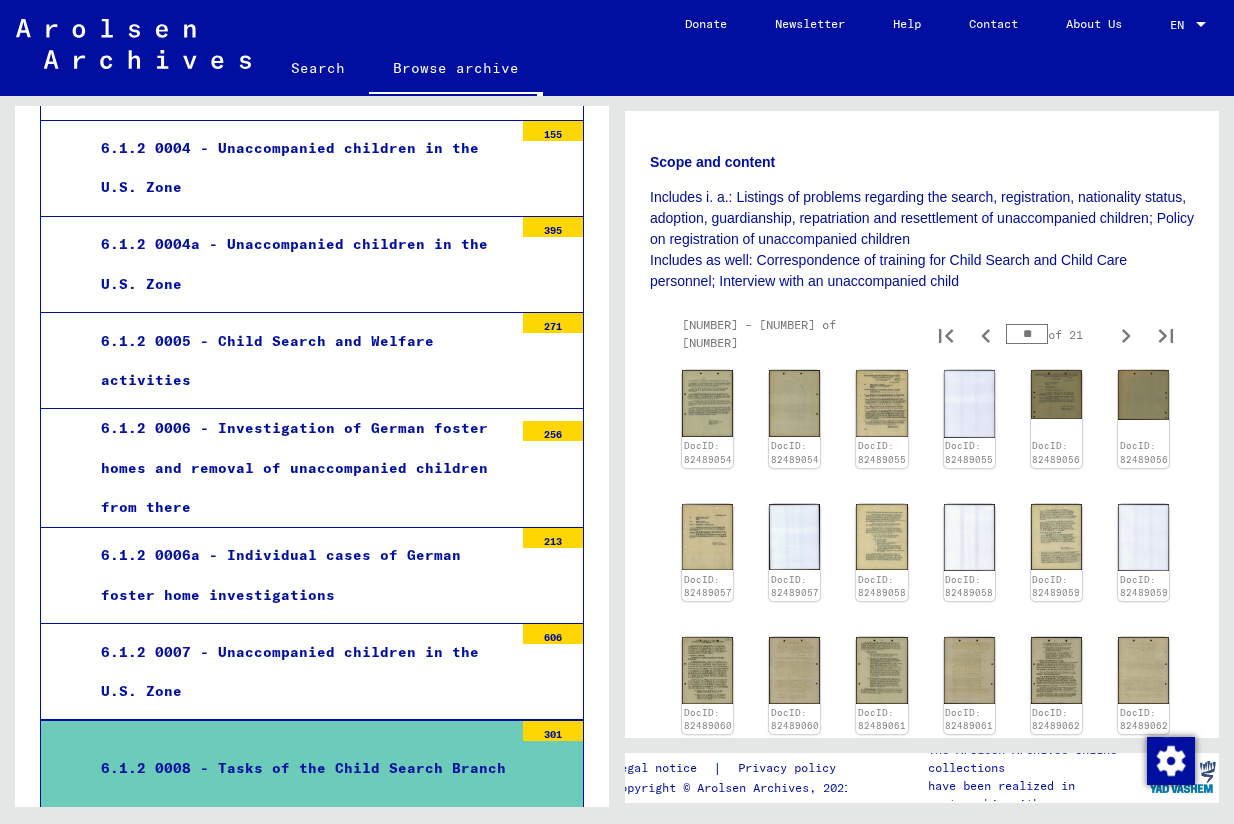 click 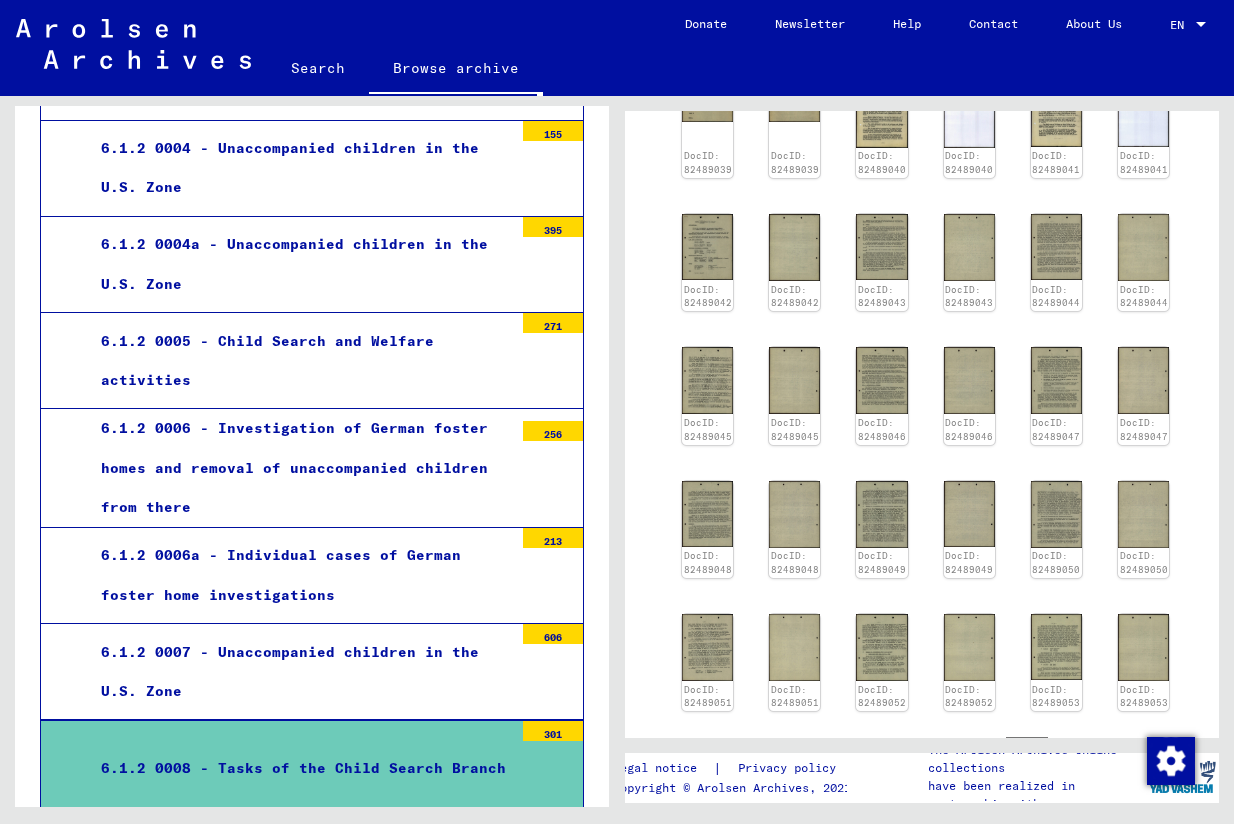 scroll, scrollTop: 595, scrollLeft: 0, axis: vertical 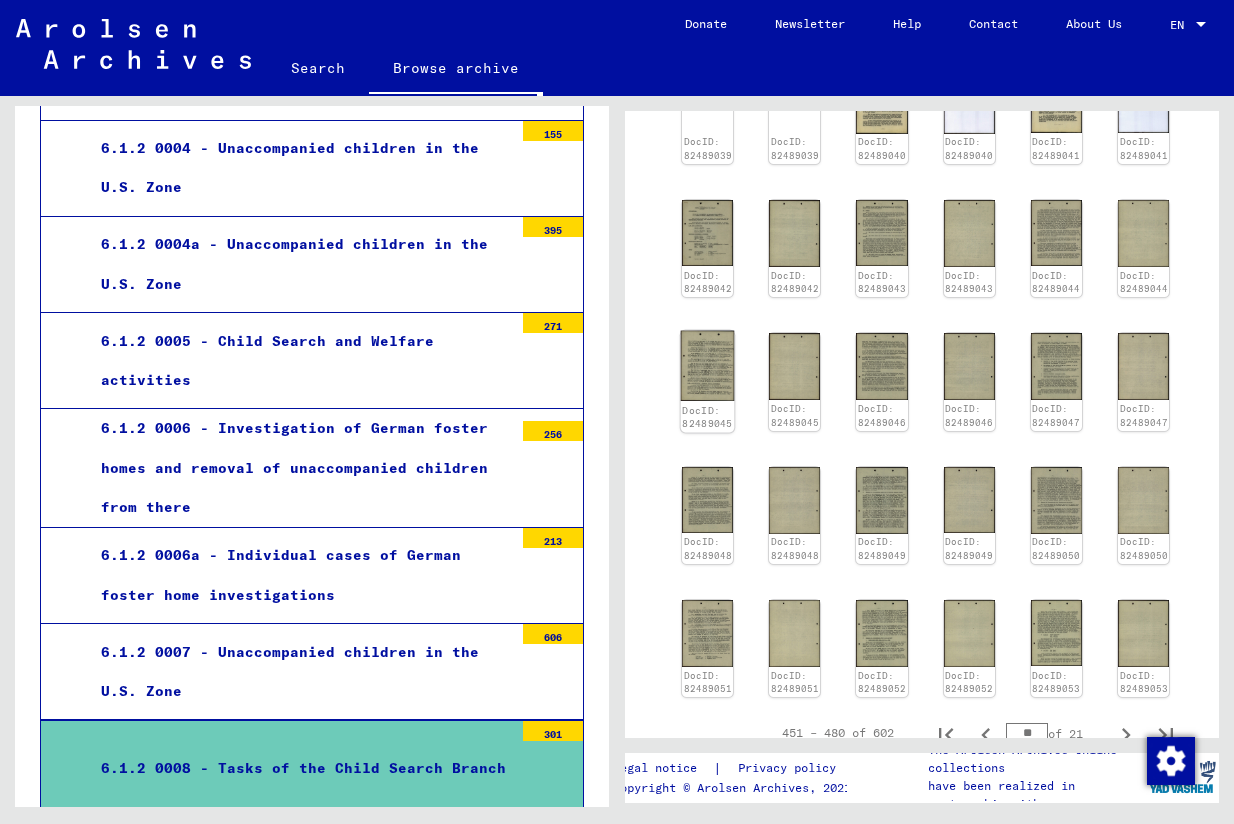 click 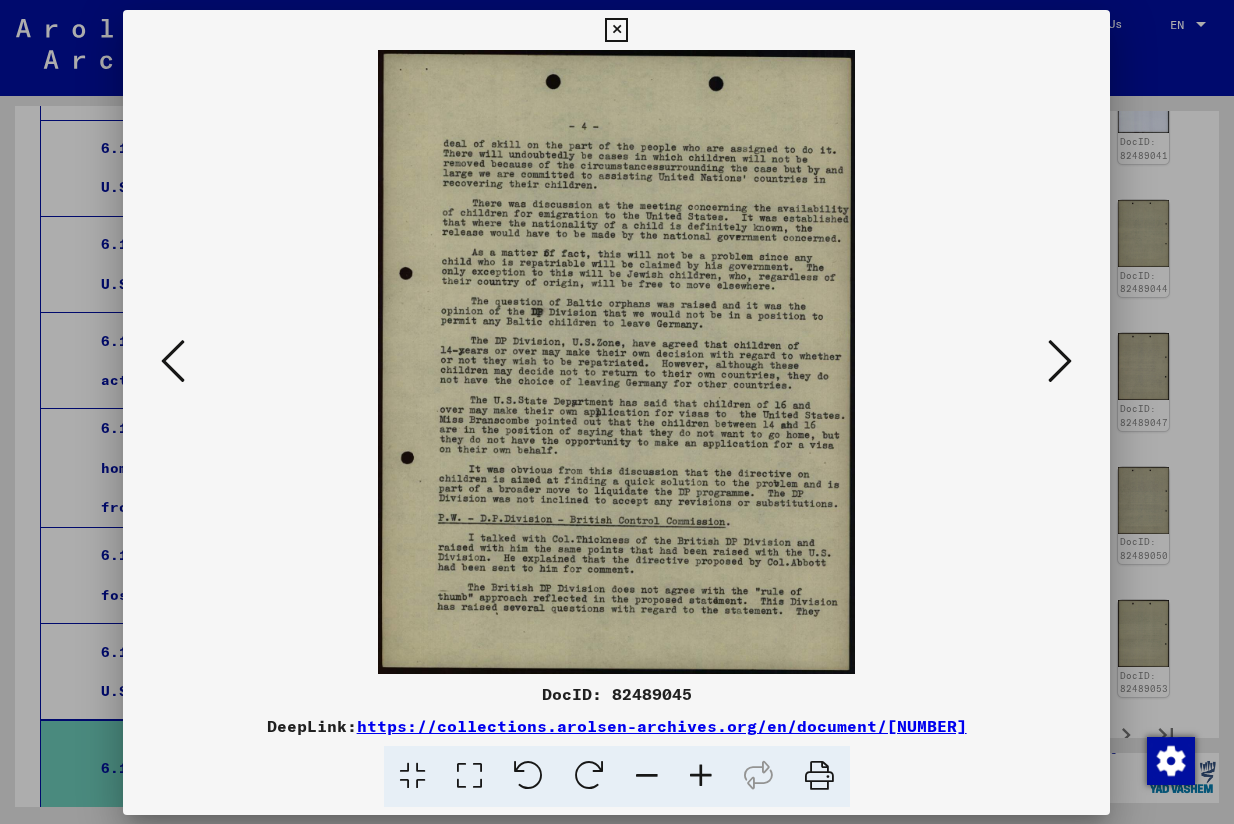 click at bounding box center [616, 362] 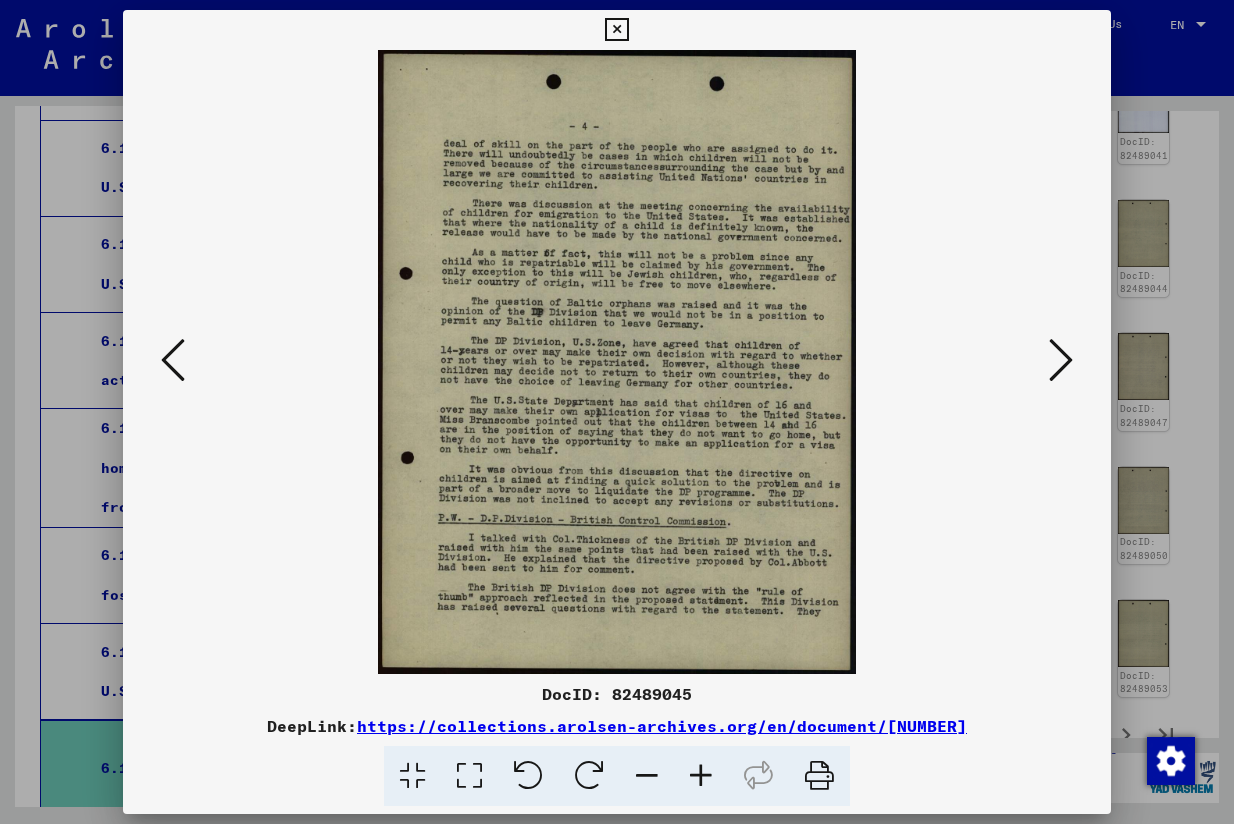 click at bounding box center (469, 776) 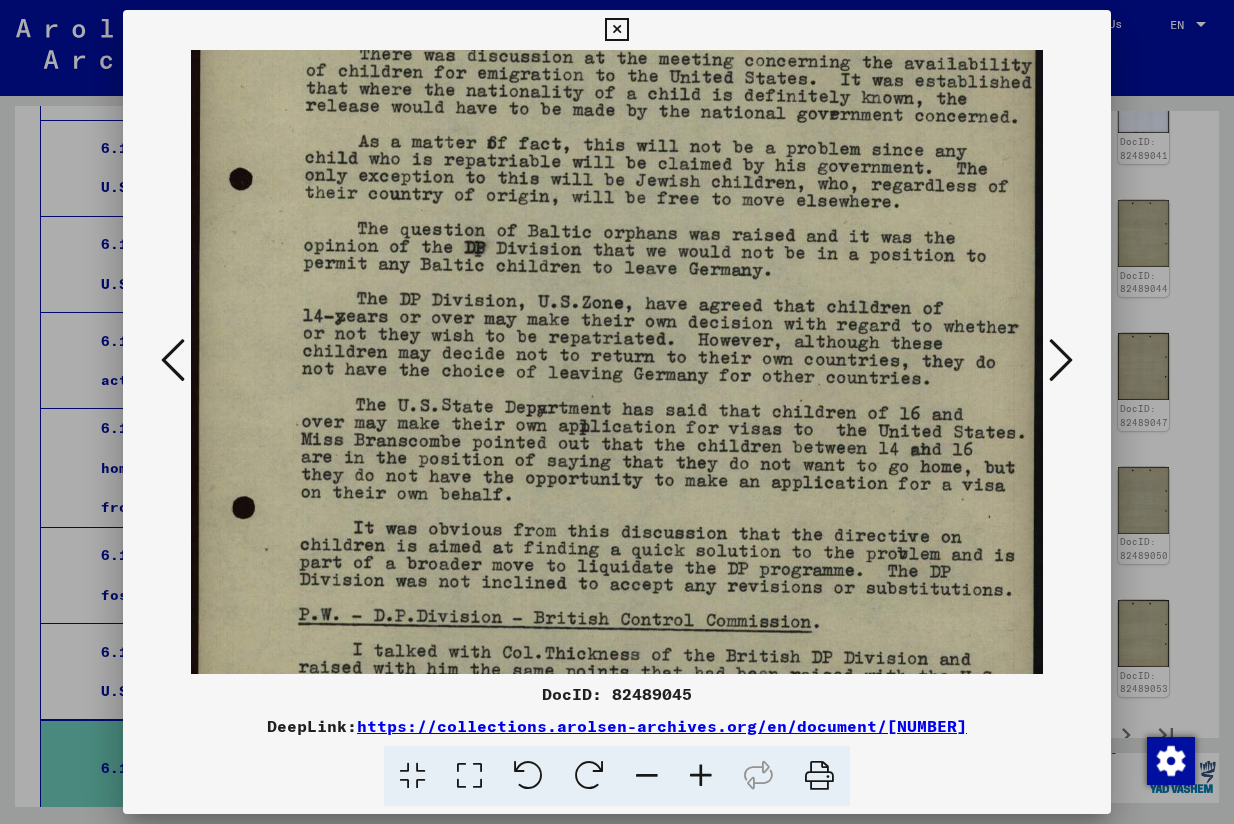 drag, startPoint x: 477, startPoint y: 418, endPoint x: 509, endPoint y: 154, distance: 265.9323 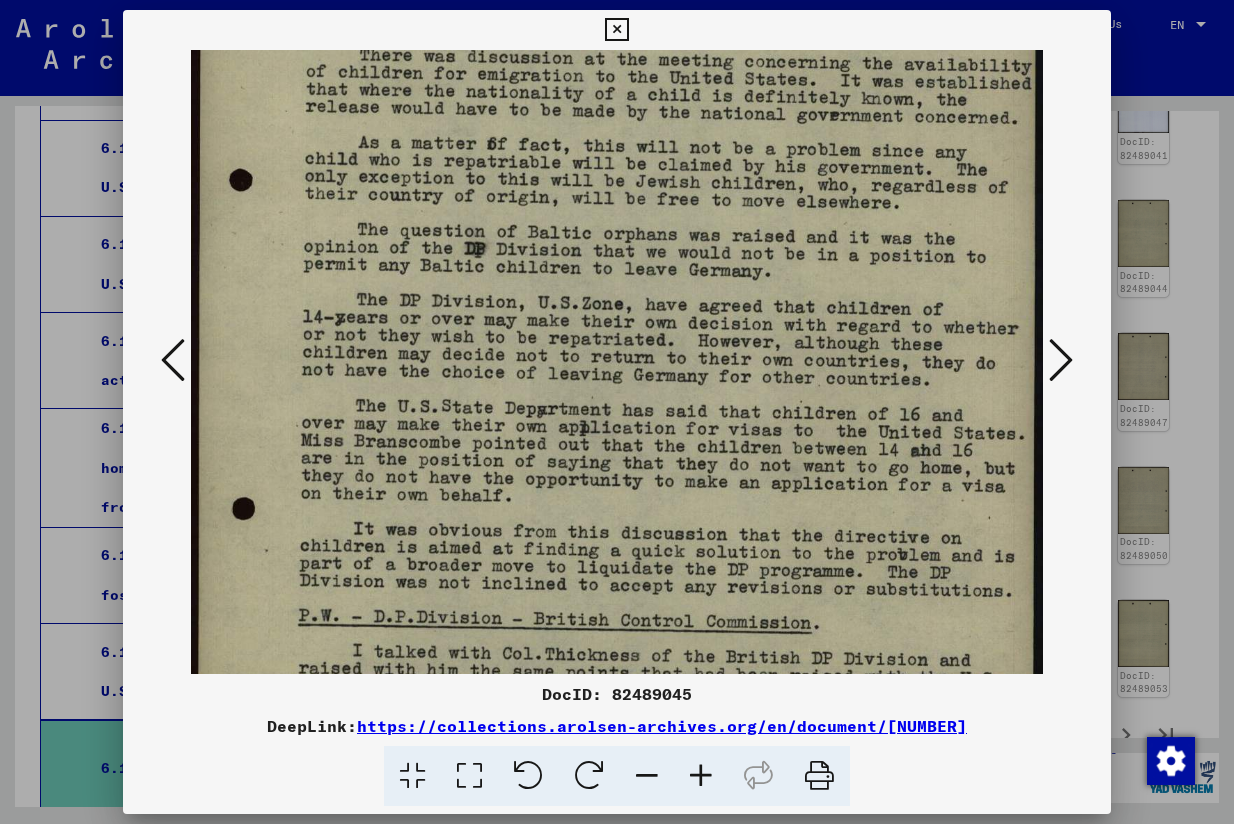 scroll, scrollTop: 489, scrollLeft: 0, axis: vertical 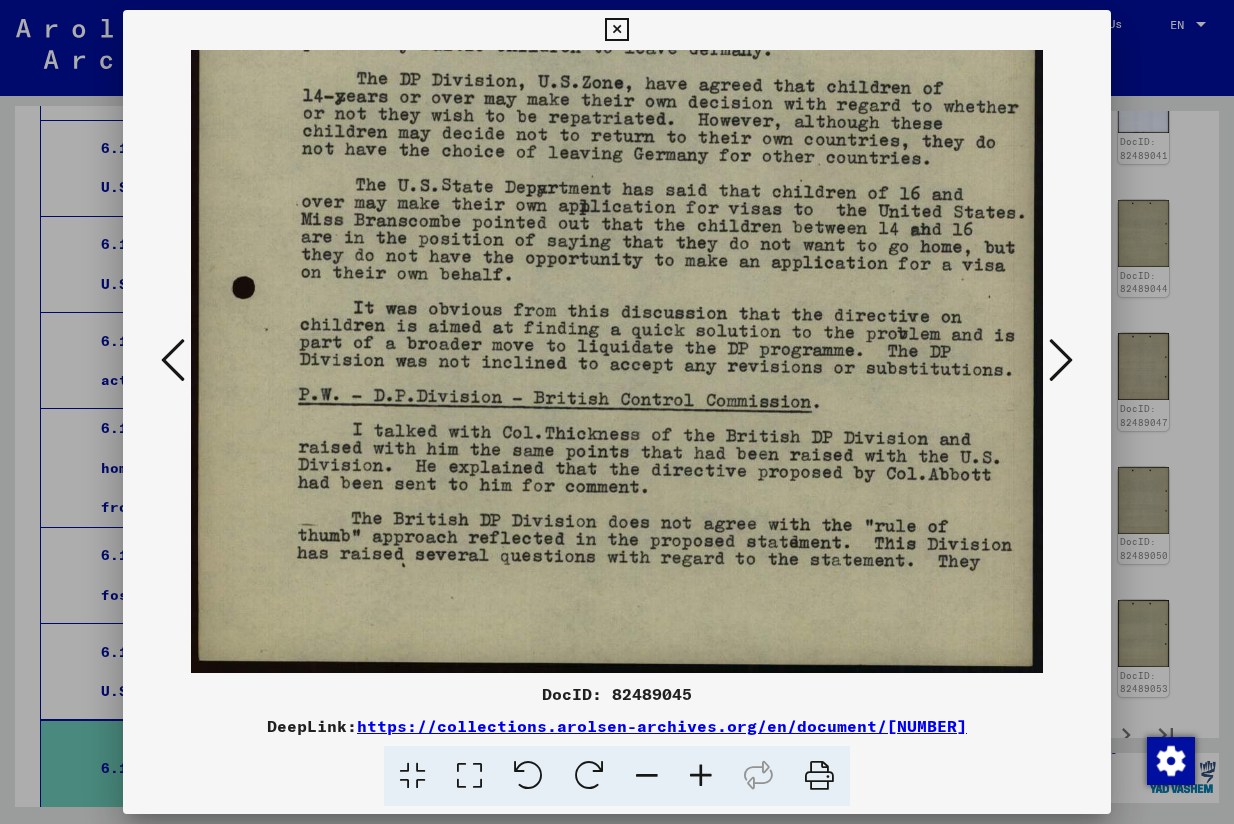 drag, startPoint x: 489, startPoint y: 255, endPoint x: 505, endPoint y: -46, distance: 301.42496 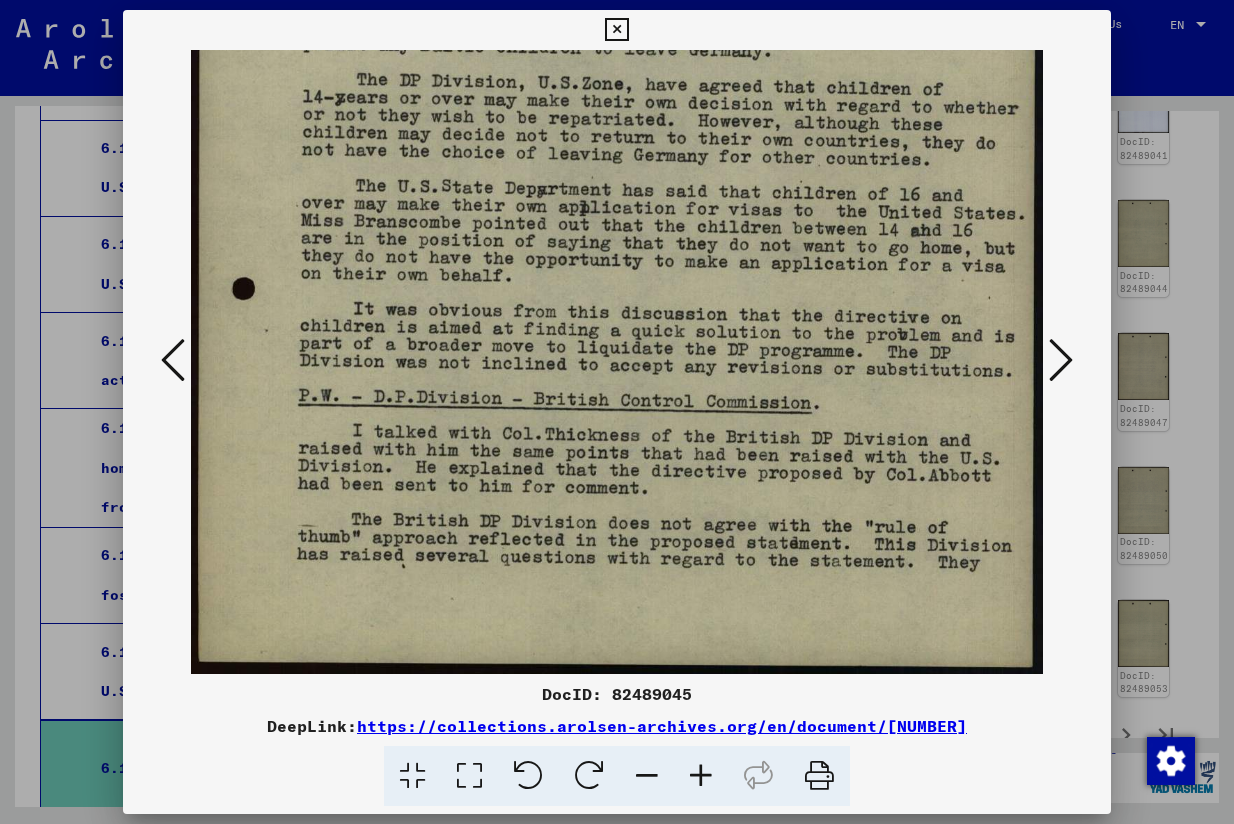 click at bounding box center [1061, 360] 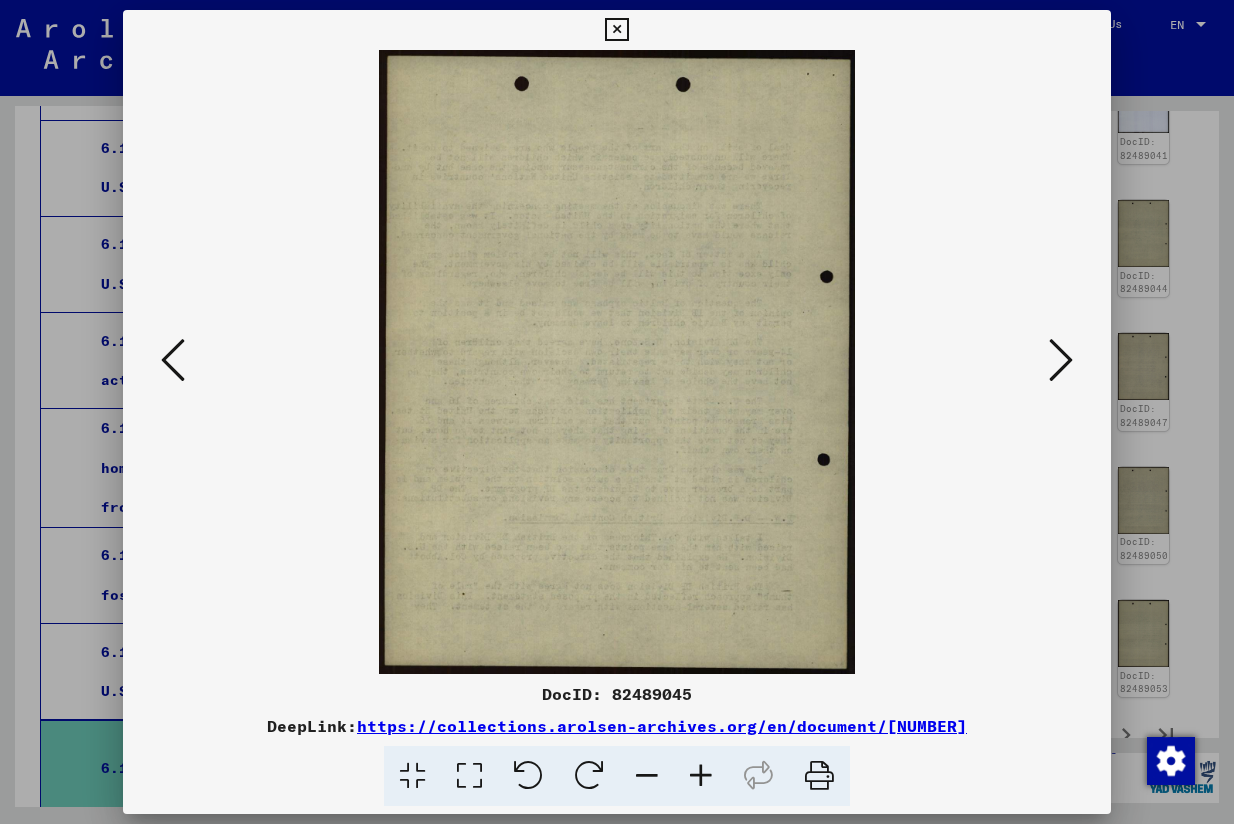 click at bounding box center (1061, 360) 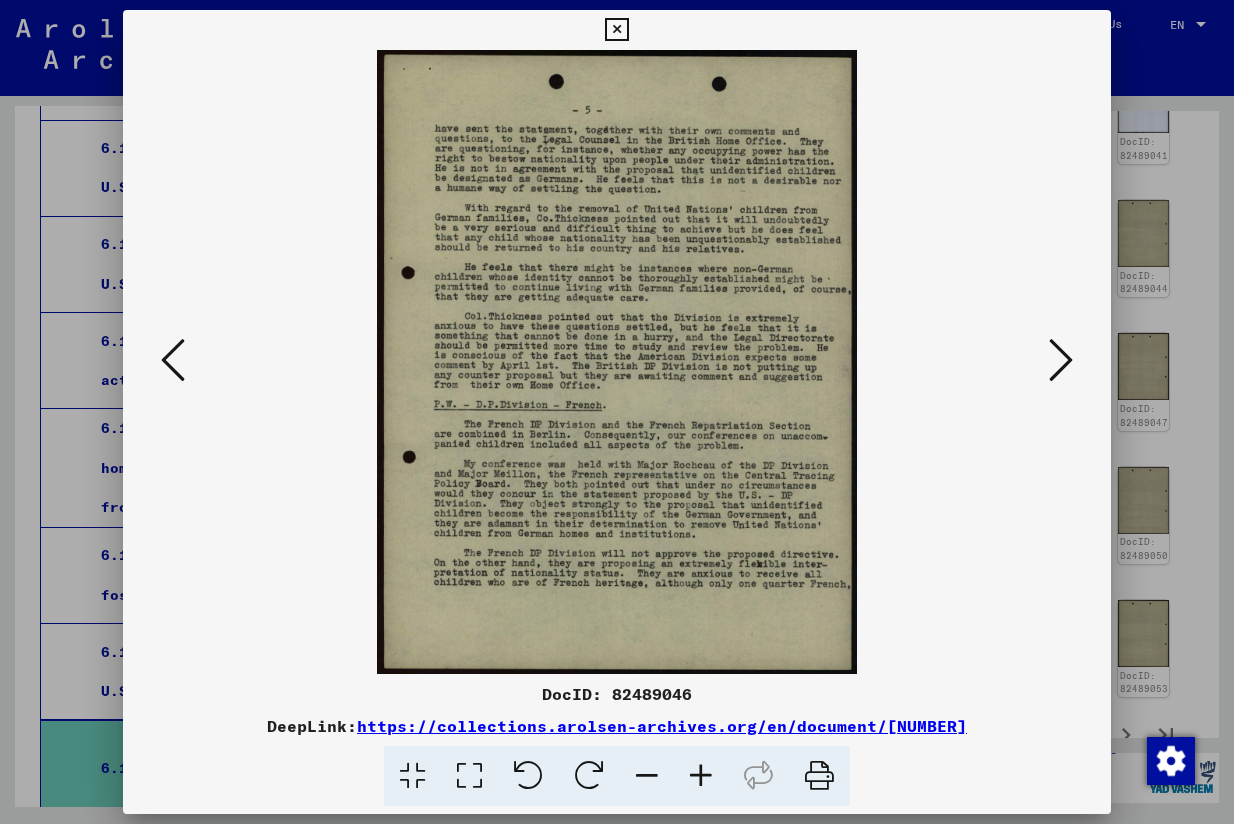 click at bounding box center [1061, 360] 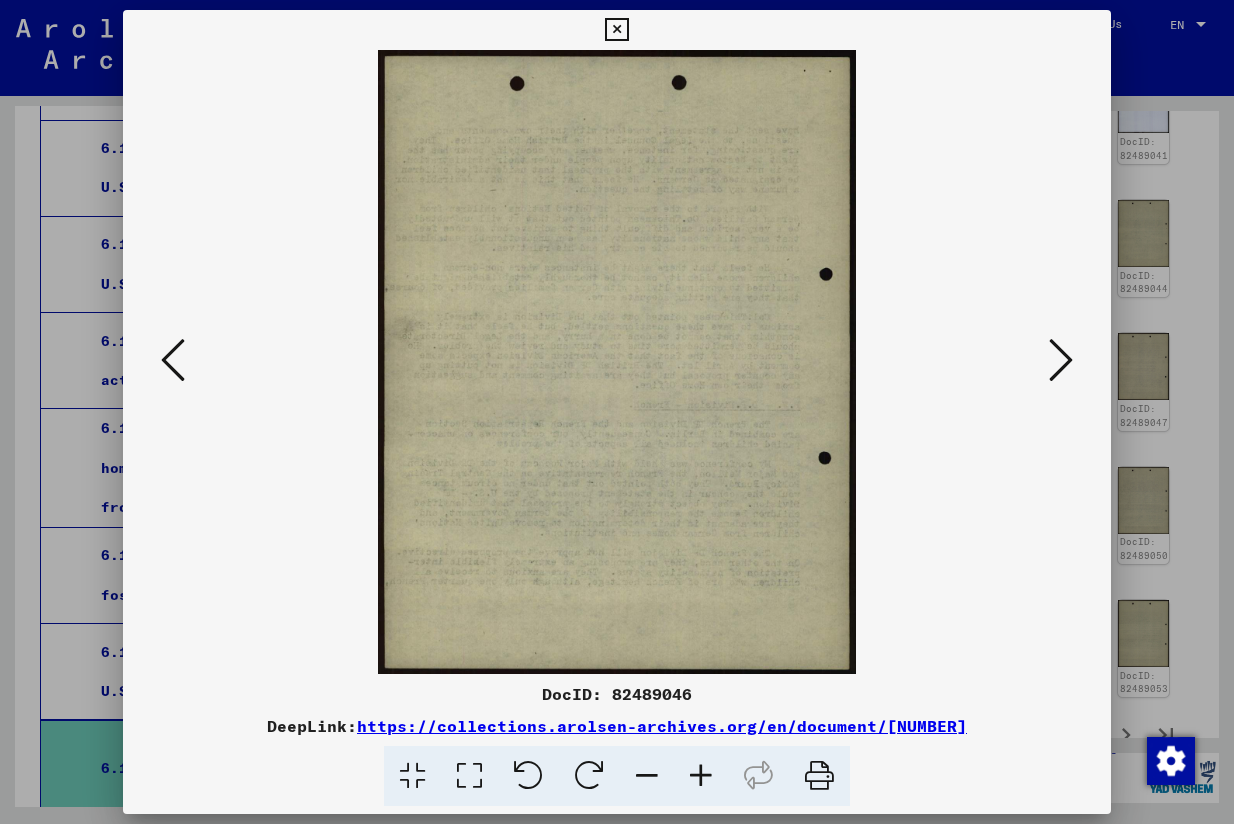 click at bounding box center [1061, 360] 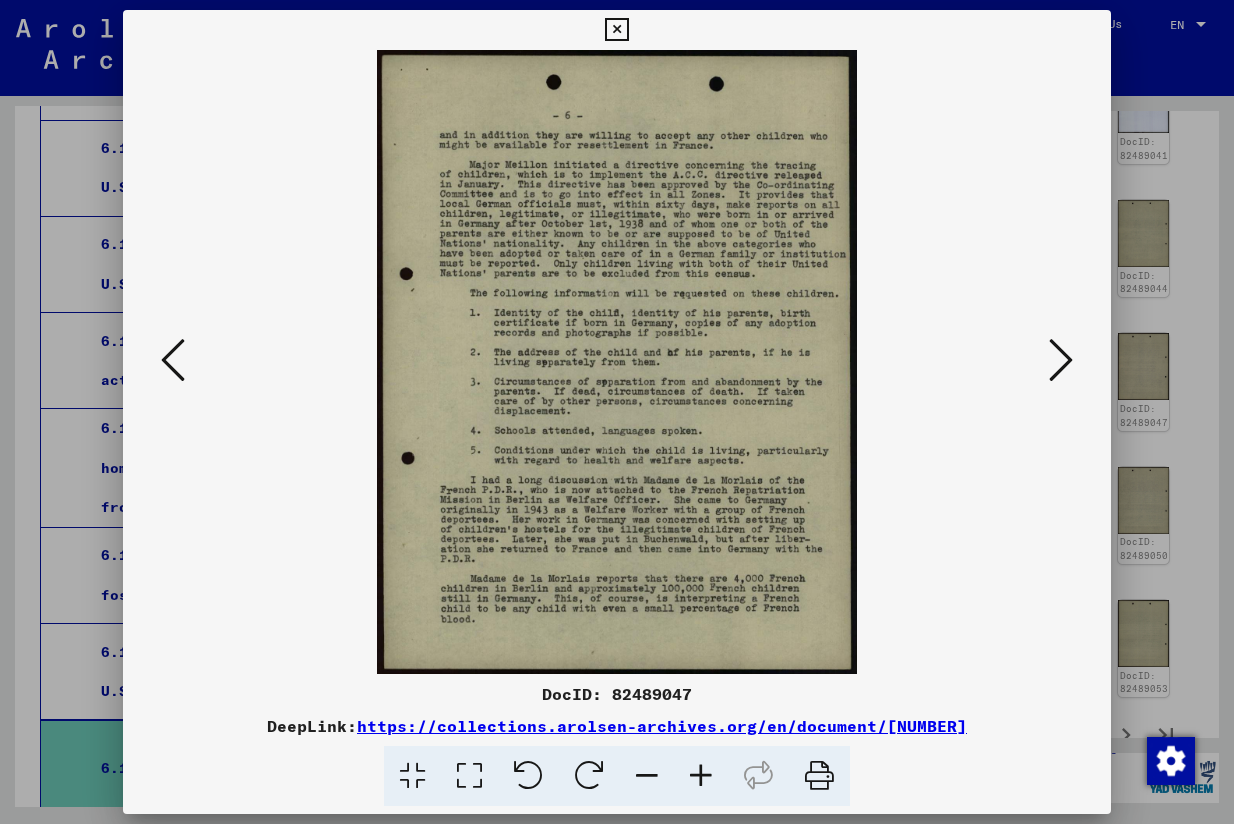 click at bounding box center (1061, 360) 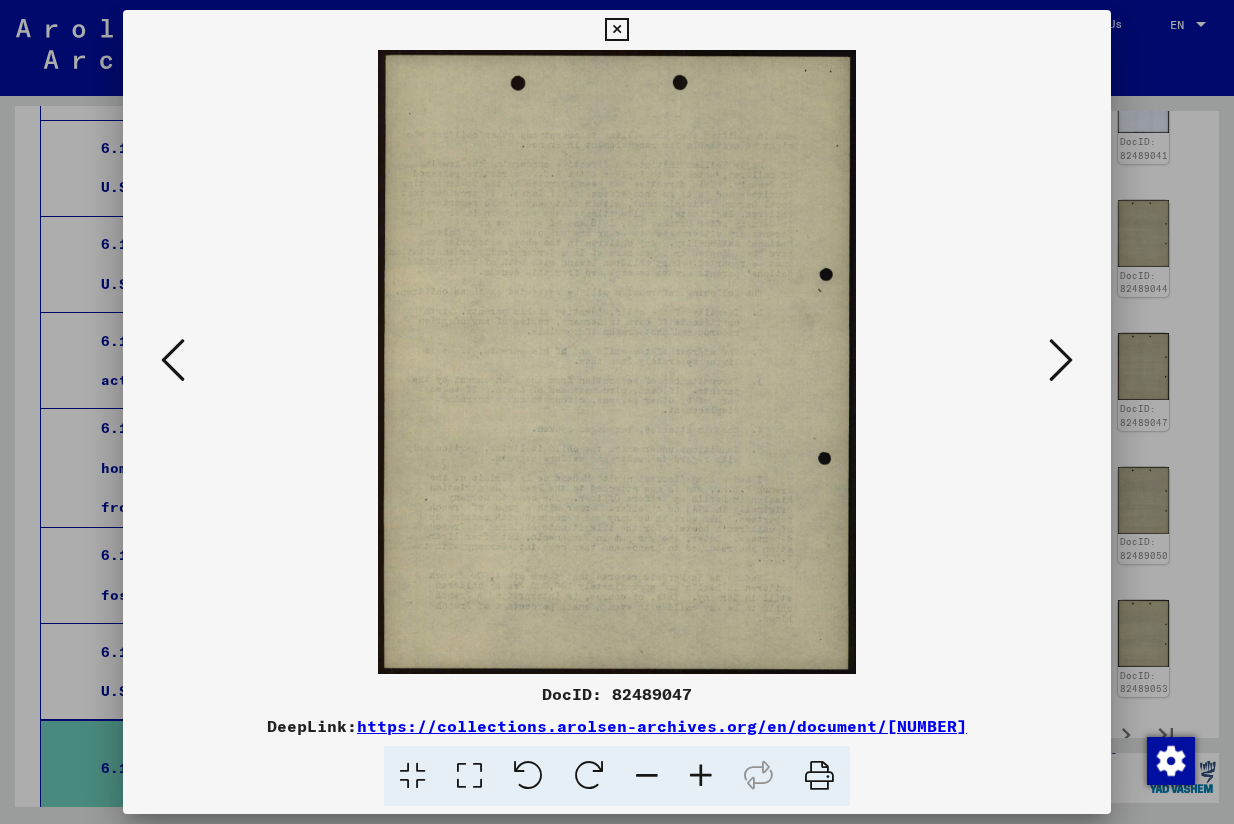click at bounding box center (1061, 360) 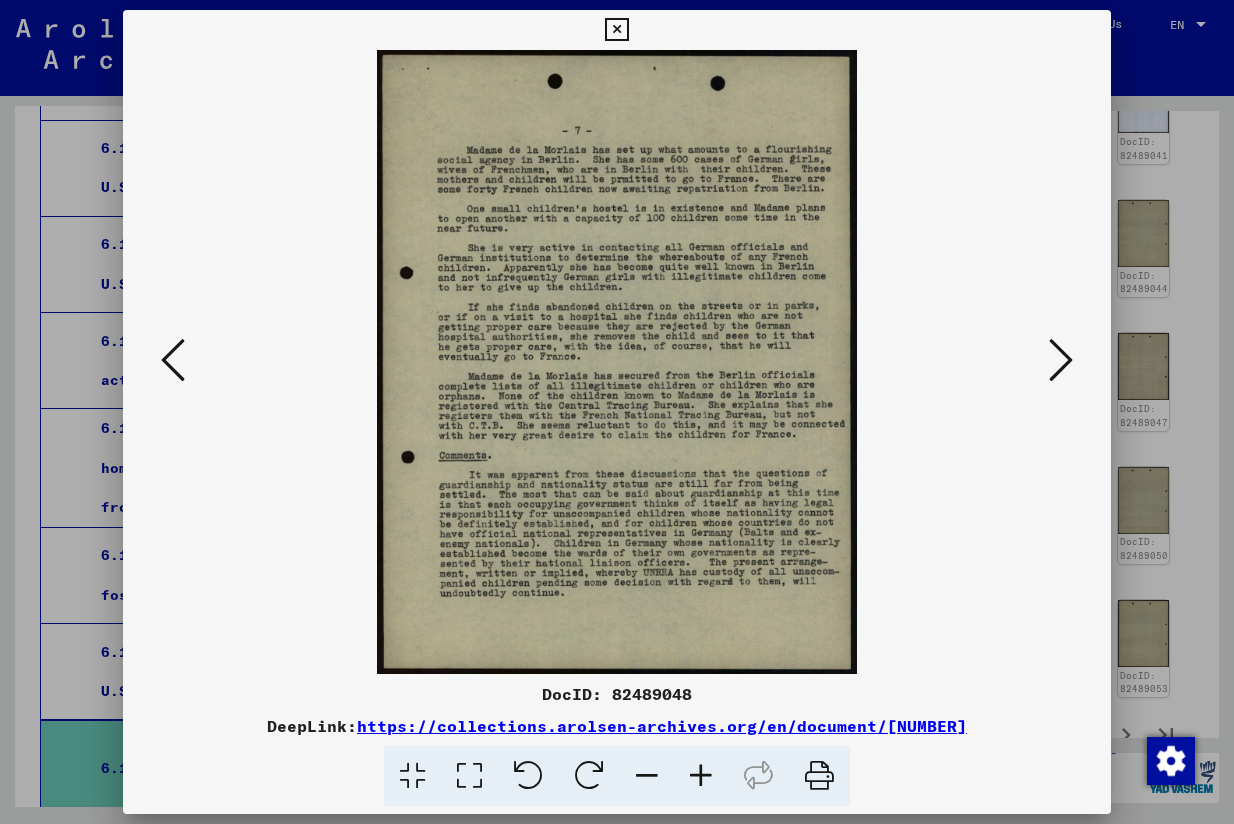 click at bounding box center [1061, 360] 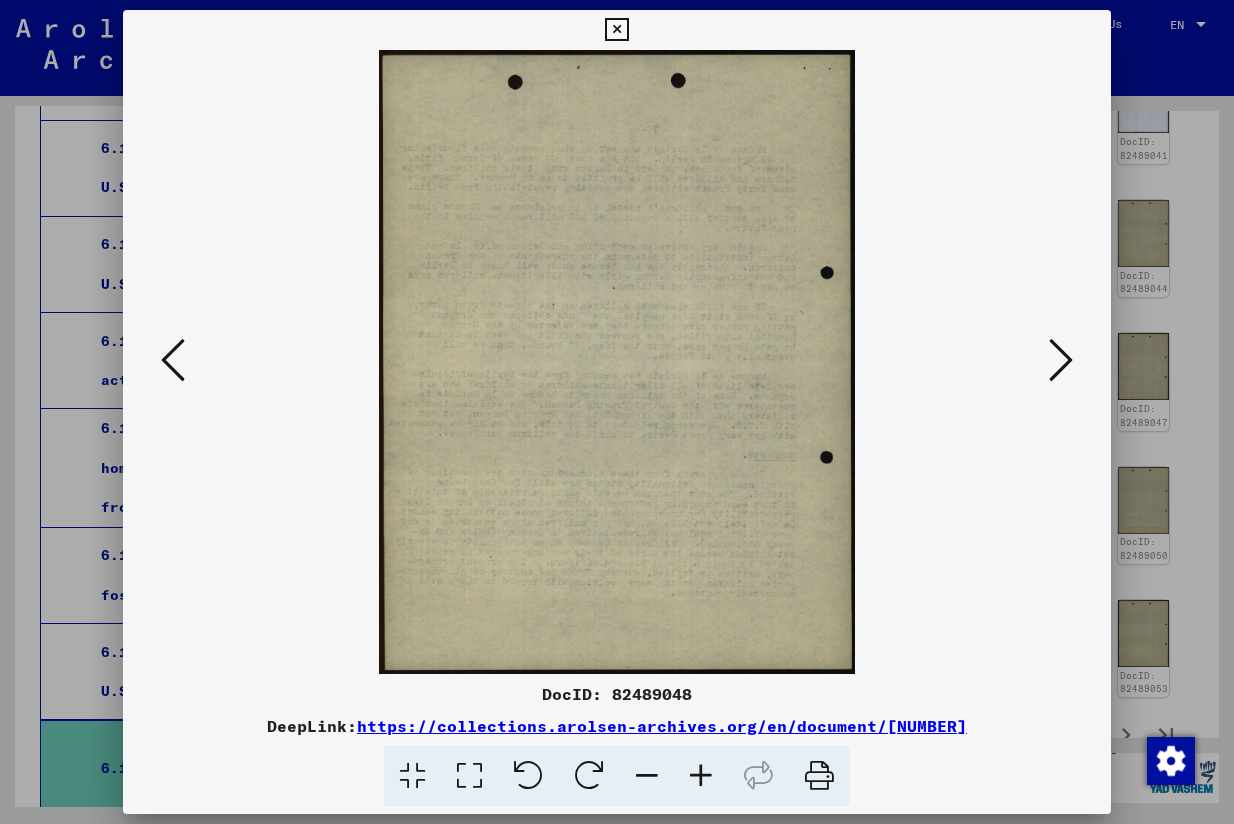 click at bounding box center [1061, 360] 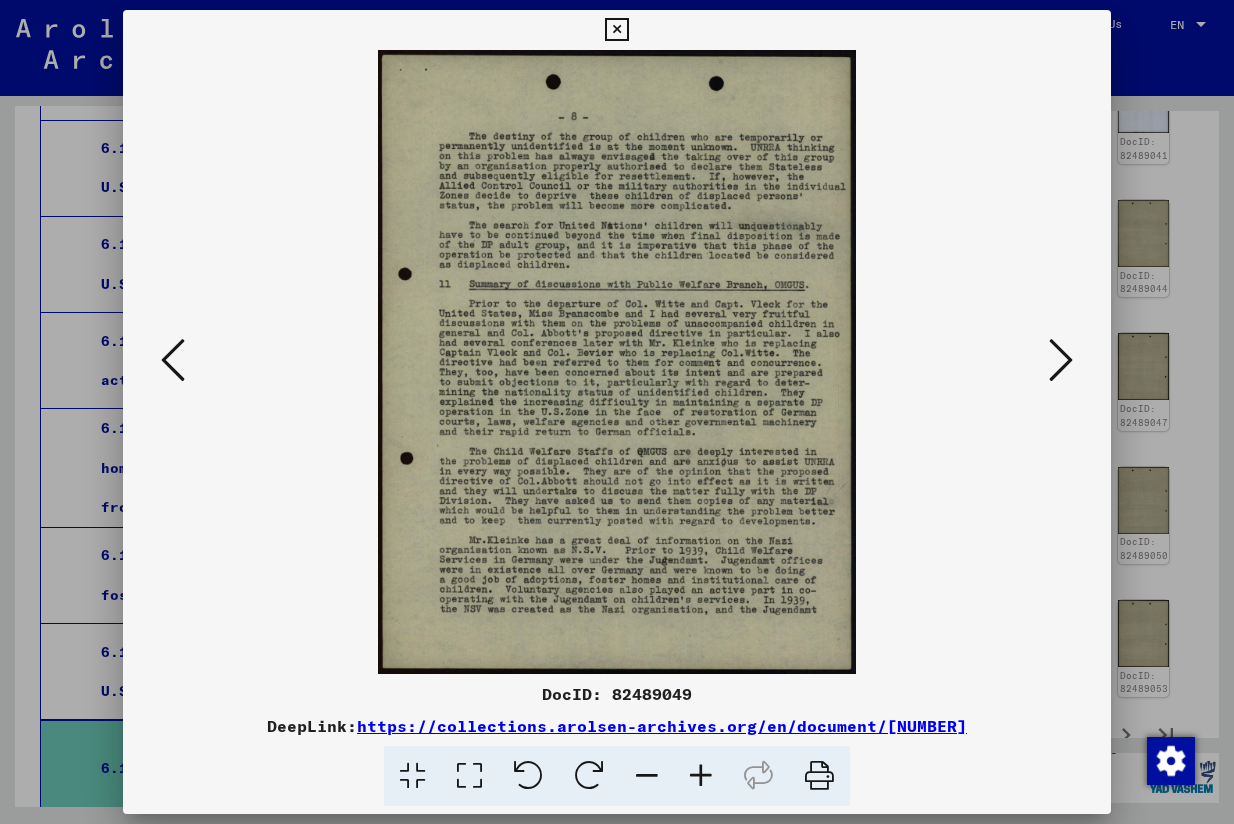 click at bounding box center [1061, 360] 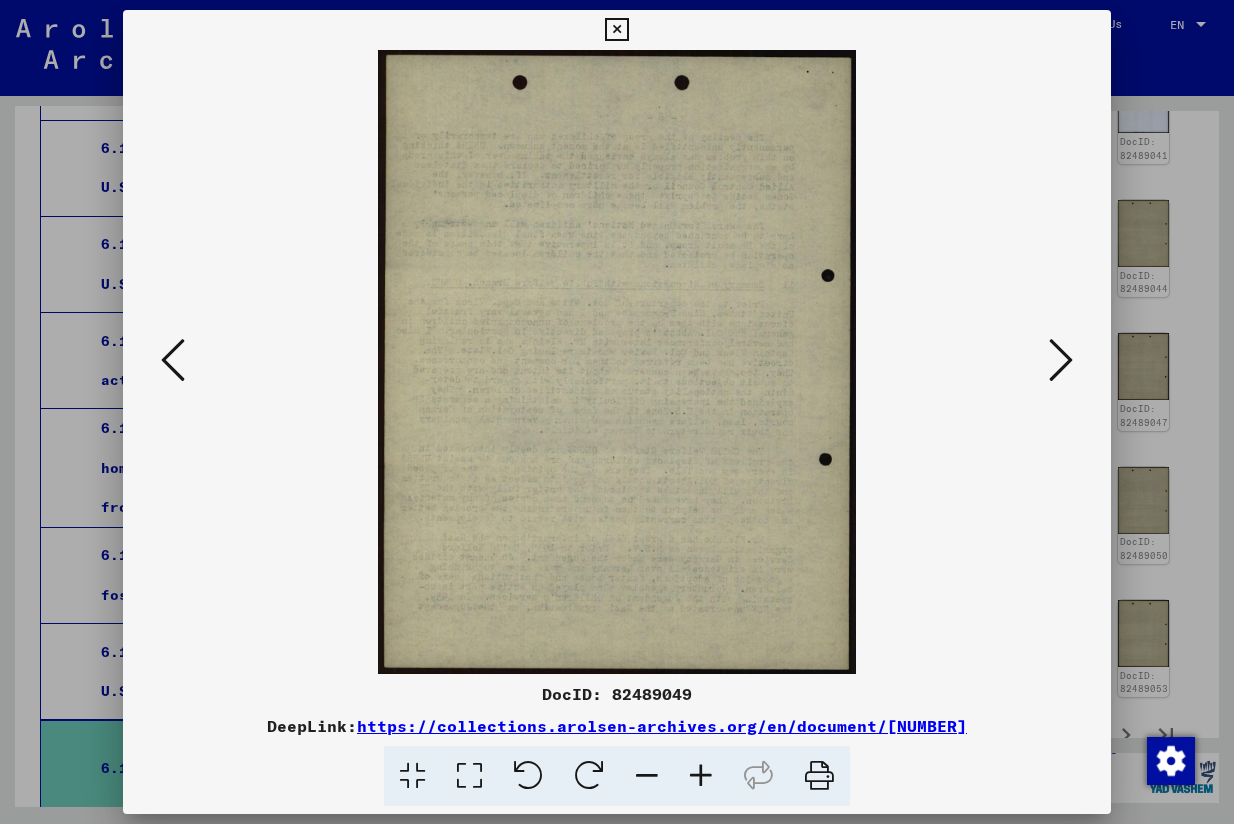 click at bounding box center [1061, 360] 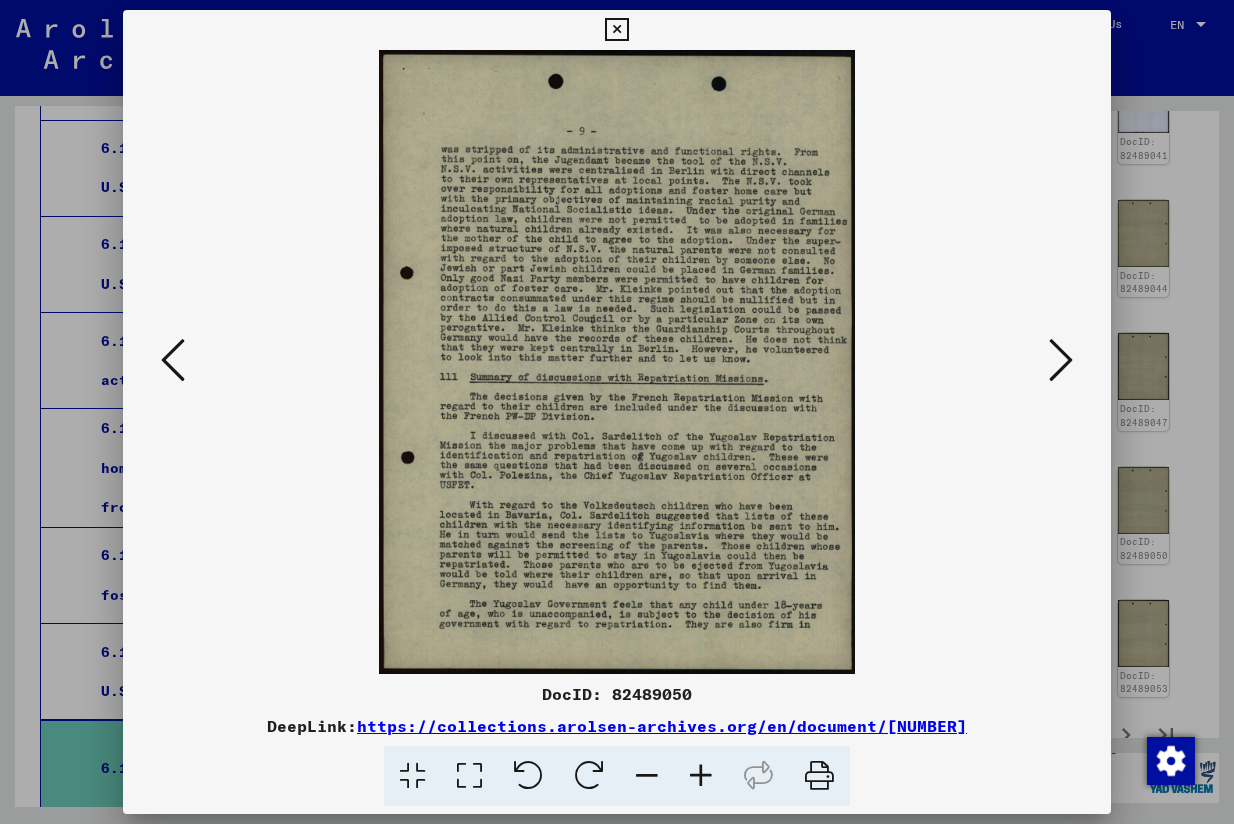 click at bounding box center (1061, 360) 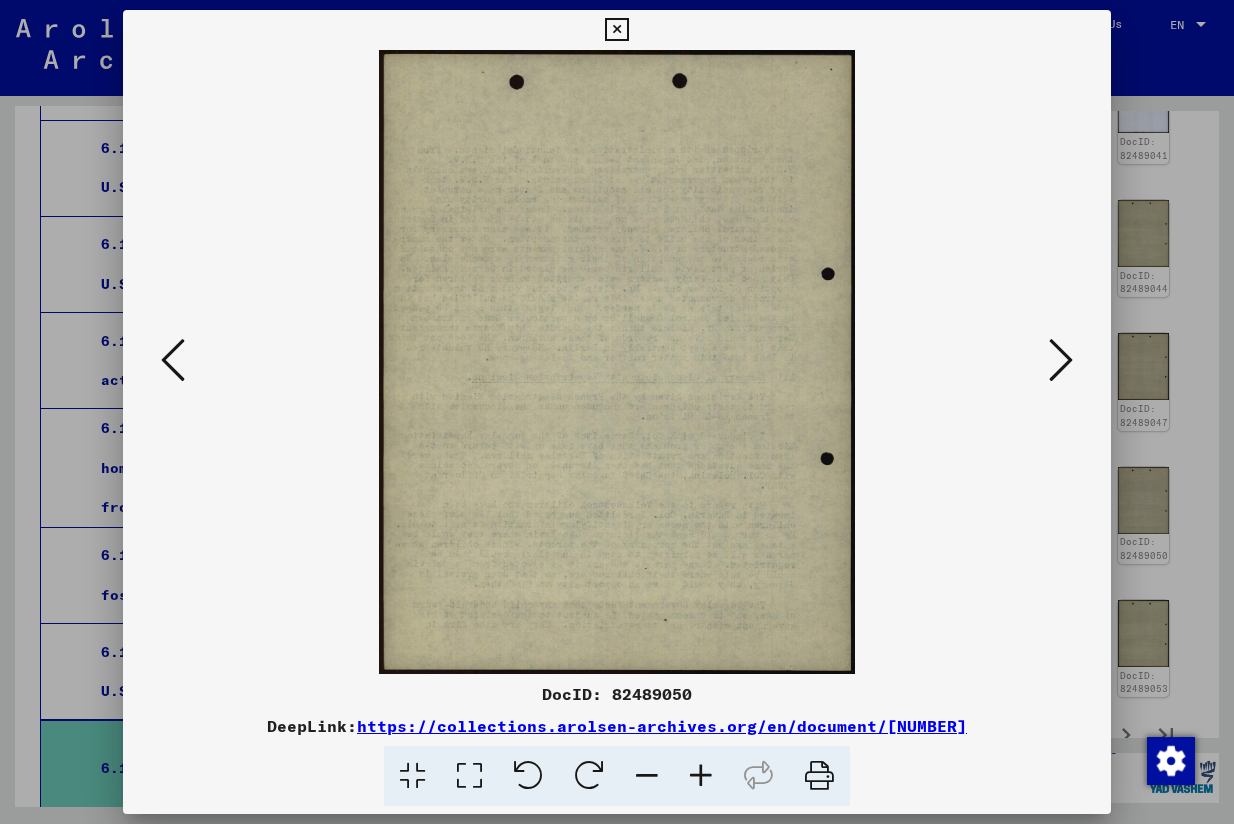 click at bounding box center [1061, 360] 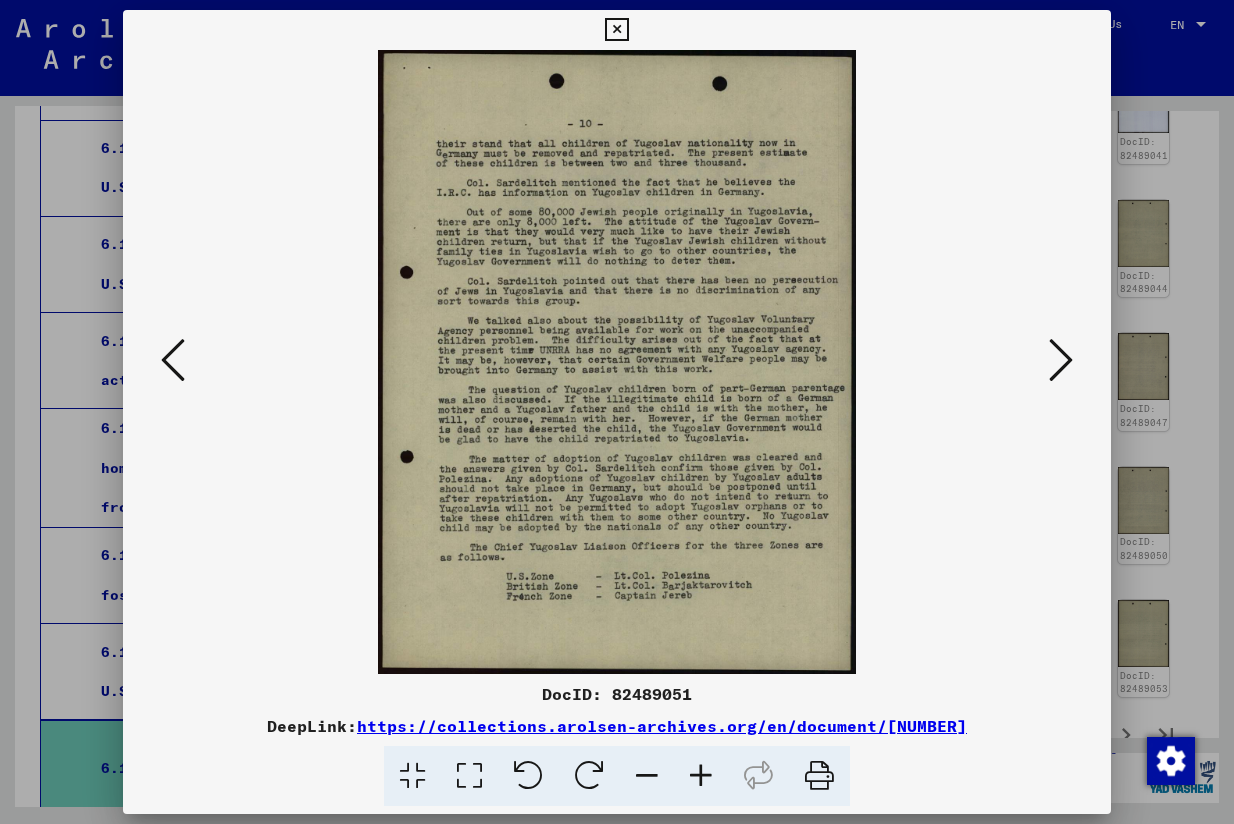 click at bounding box center (1061, 360) 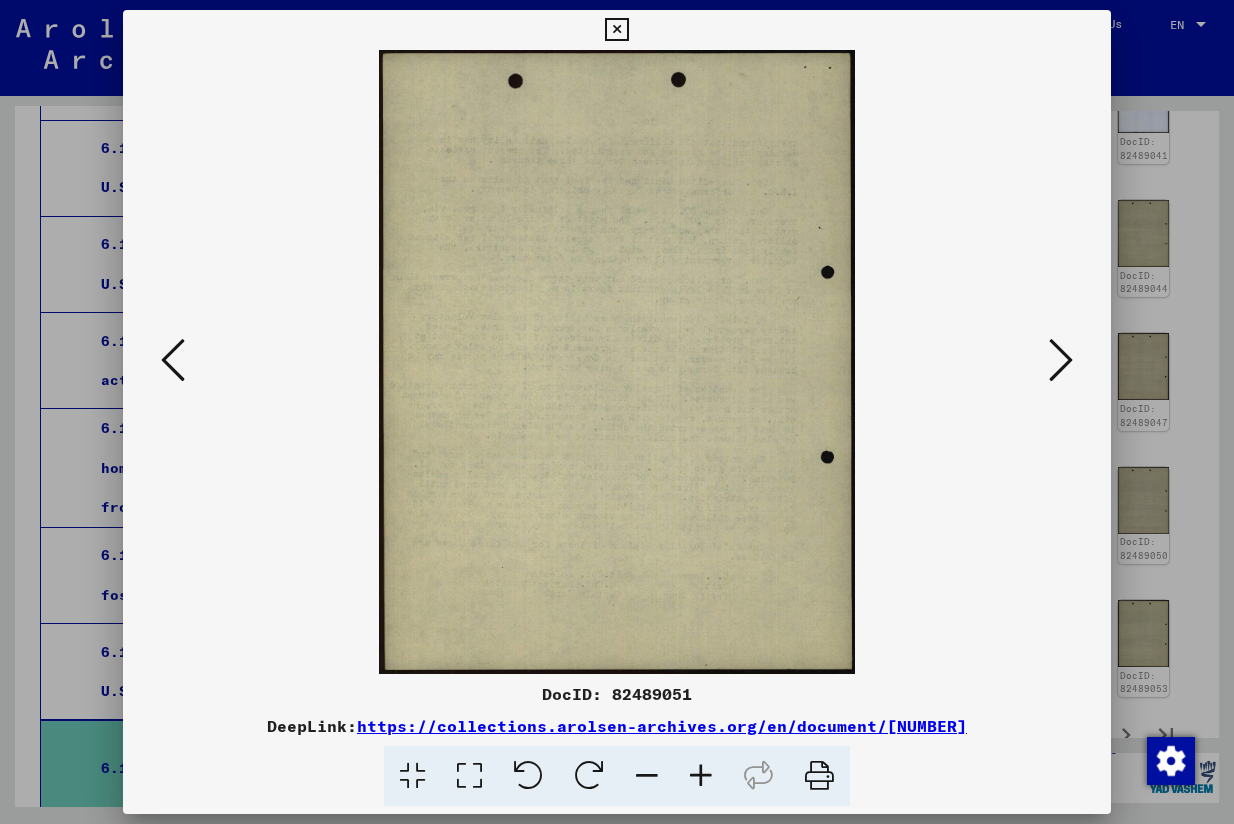 click at bounding box center (1061, 360) 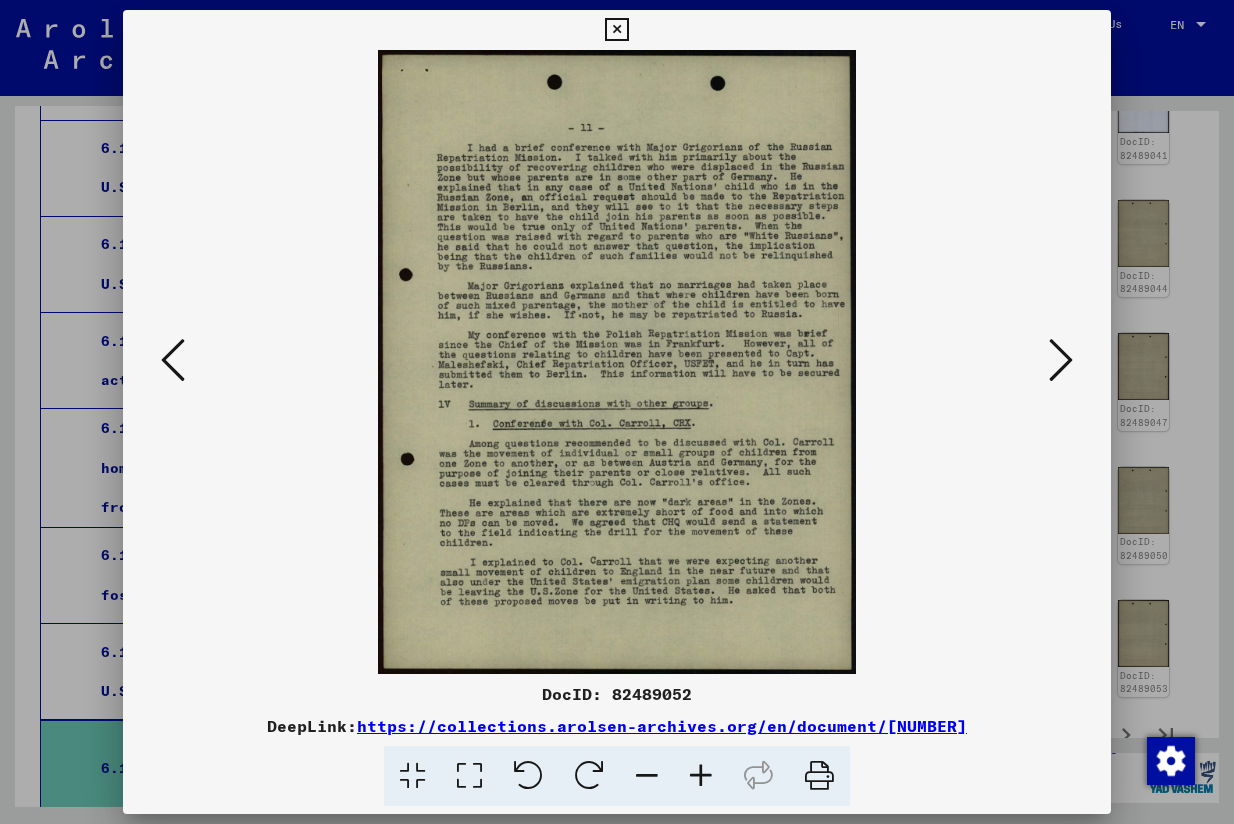 click at bounding box center (1061, 360) 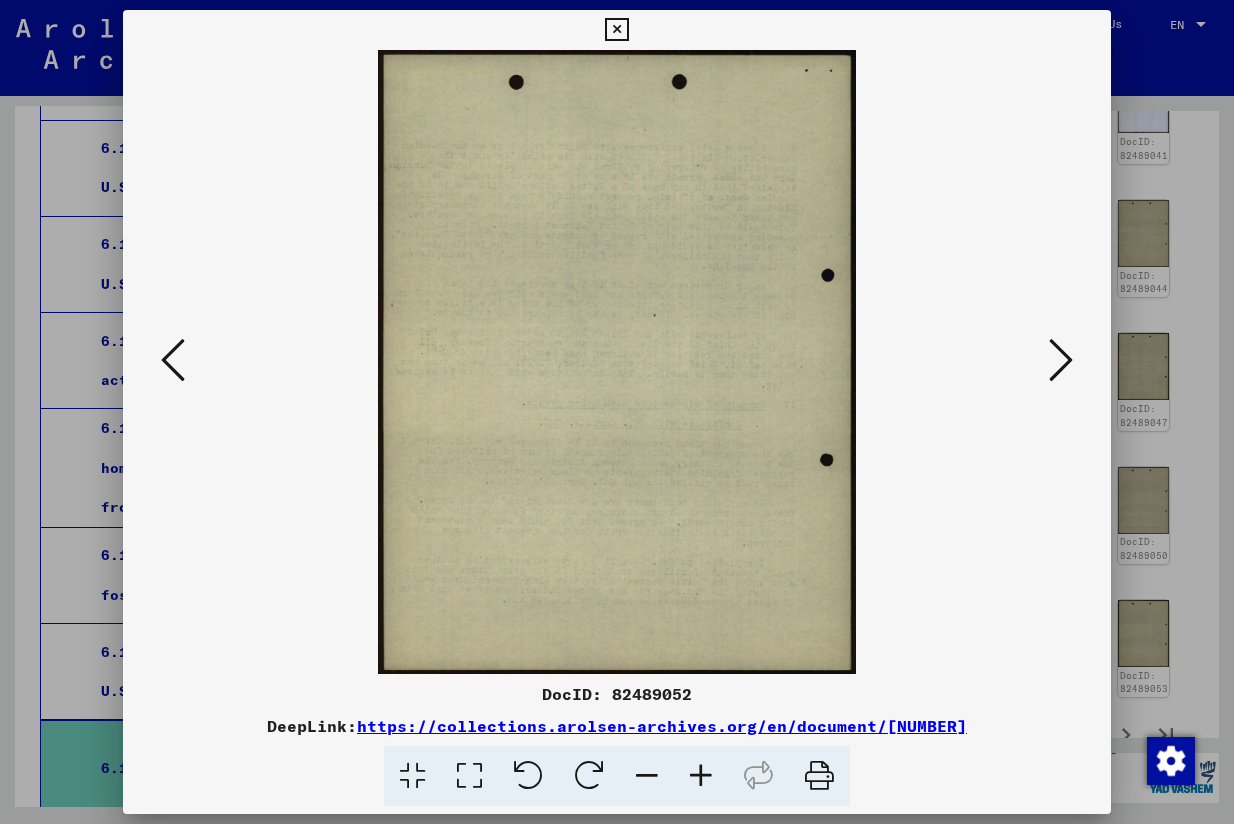 click at bounding box center [1061, 360] 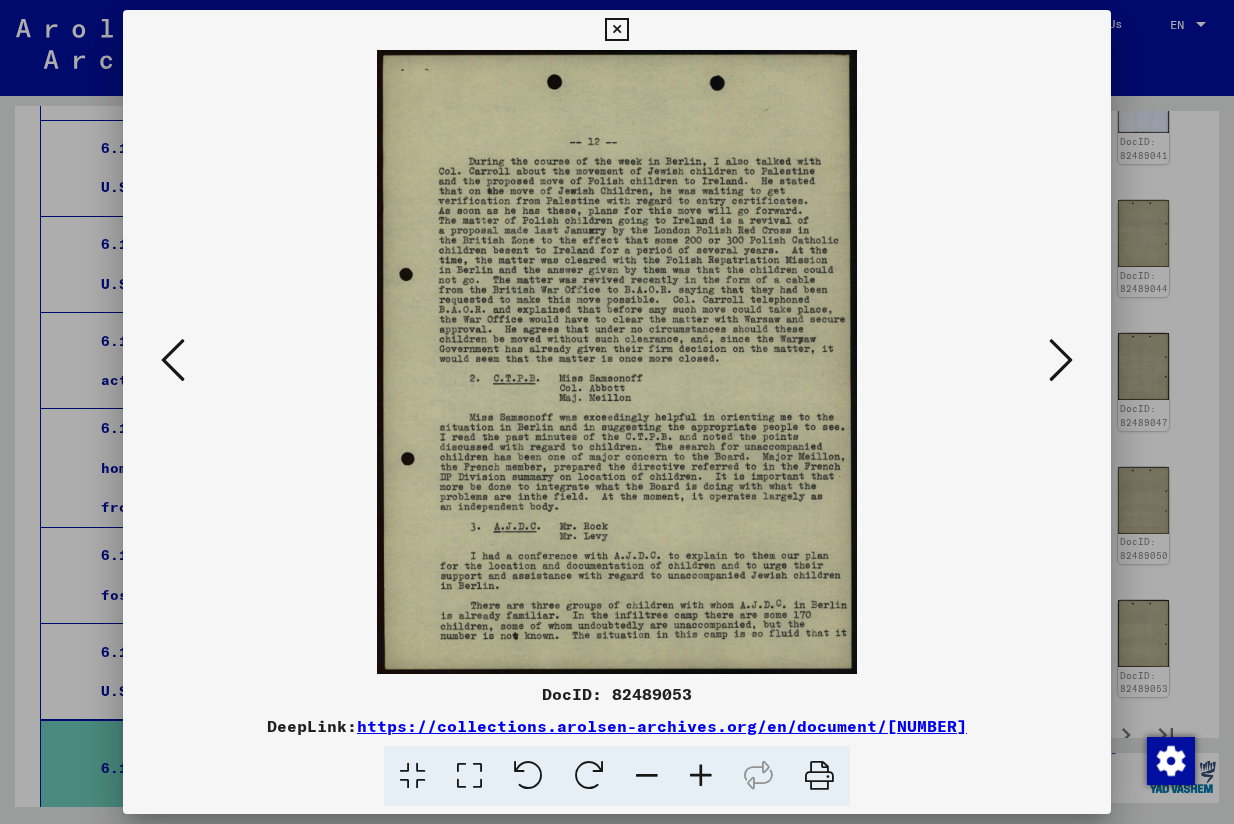 click at bounding box center [469, 776] 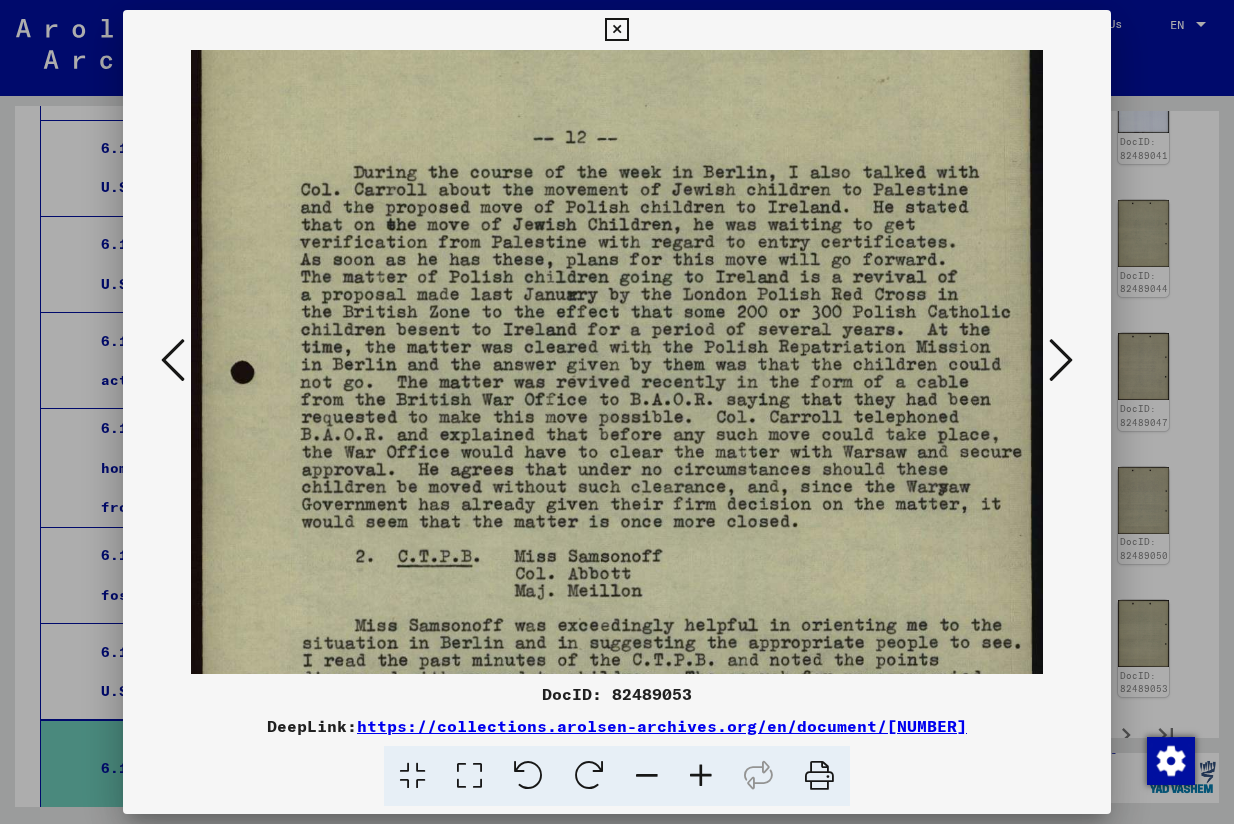 scroll, scrollTop: 89, scrollLeft: 0, axis: vertical 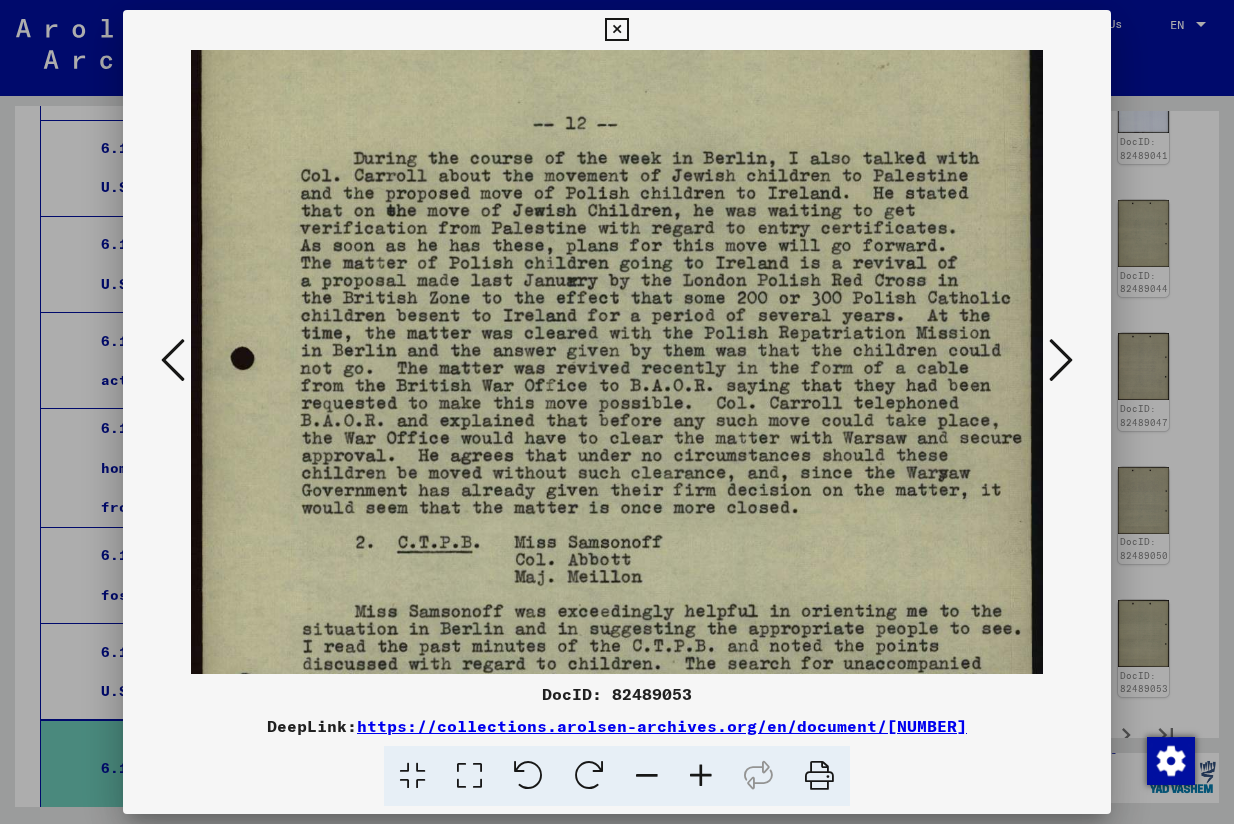 drag, startPoint x: 582, startPoint y: 276, endPoint x: 598, endPoint y: 188, distance: 89.44272 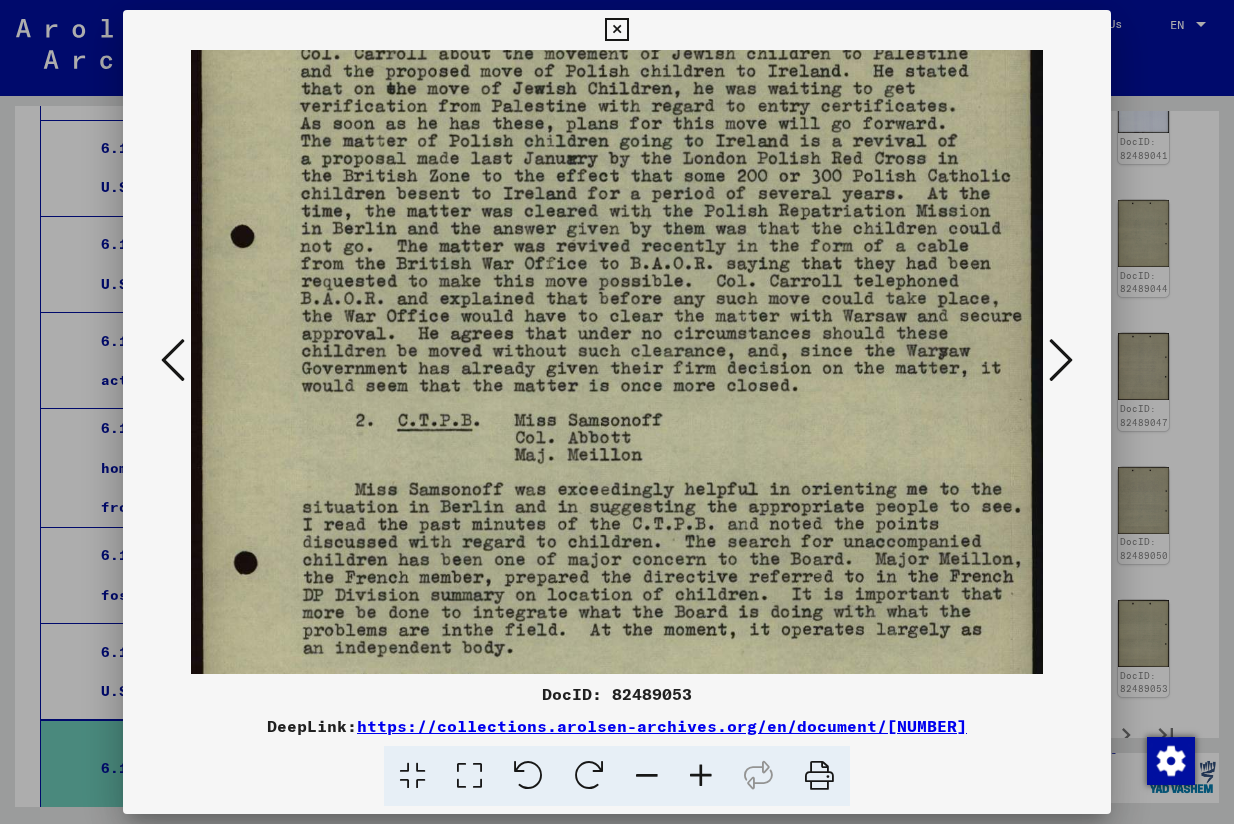 scroll, scrollTop: 233, scrollLeft: 0, axis: vertical 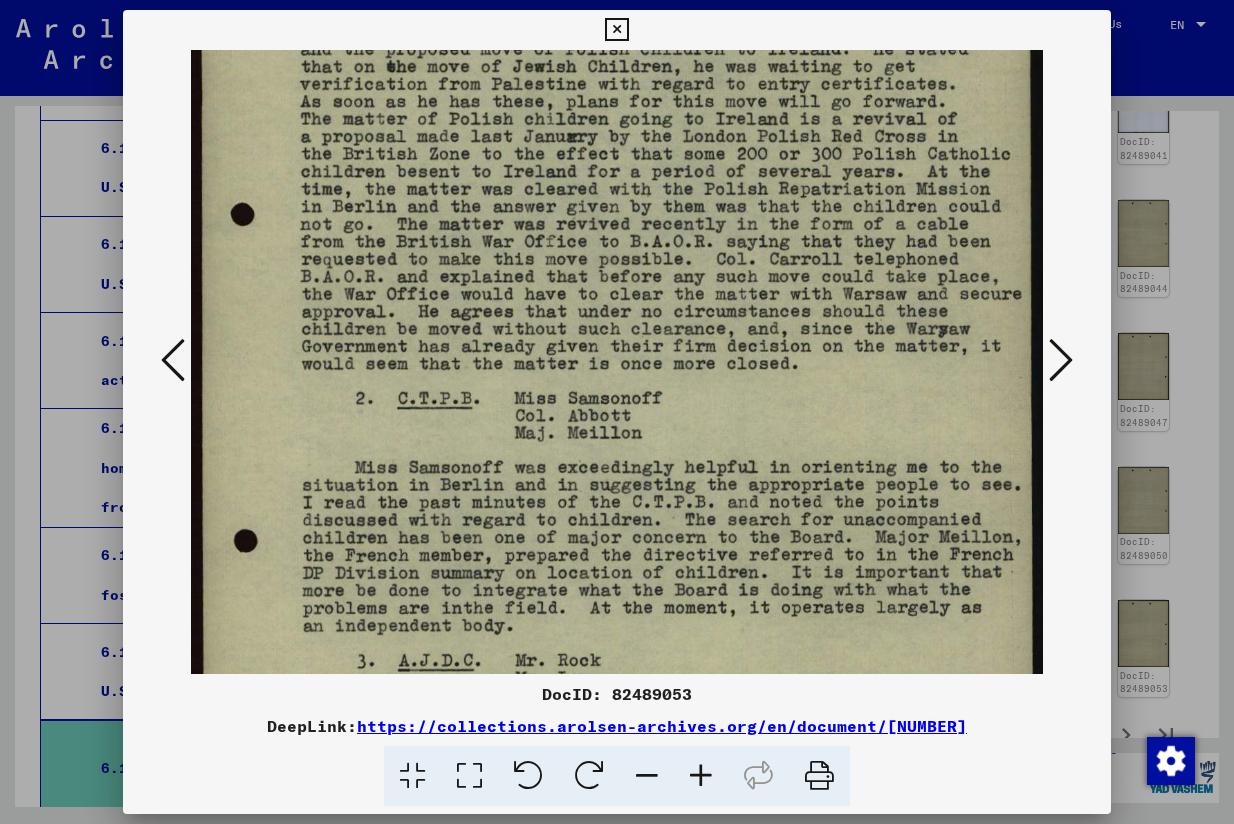 drag, startPoint x: 547, startPoint y: 295, endPoint x: 562, endPoint y: 151, distance: 144.77914 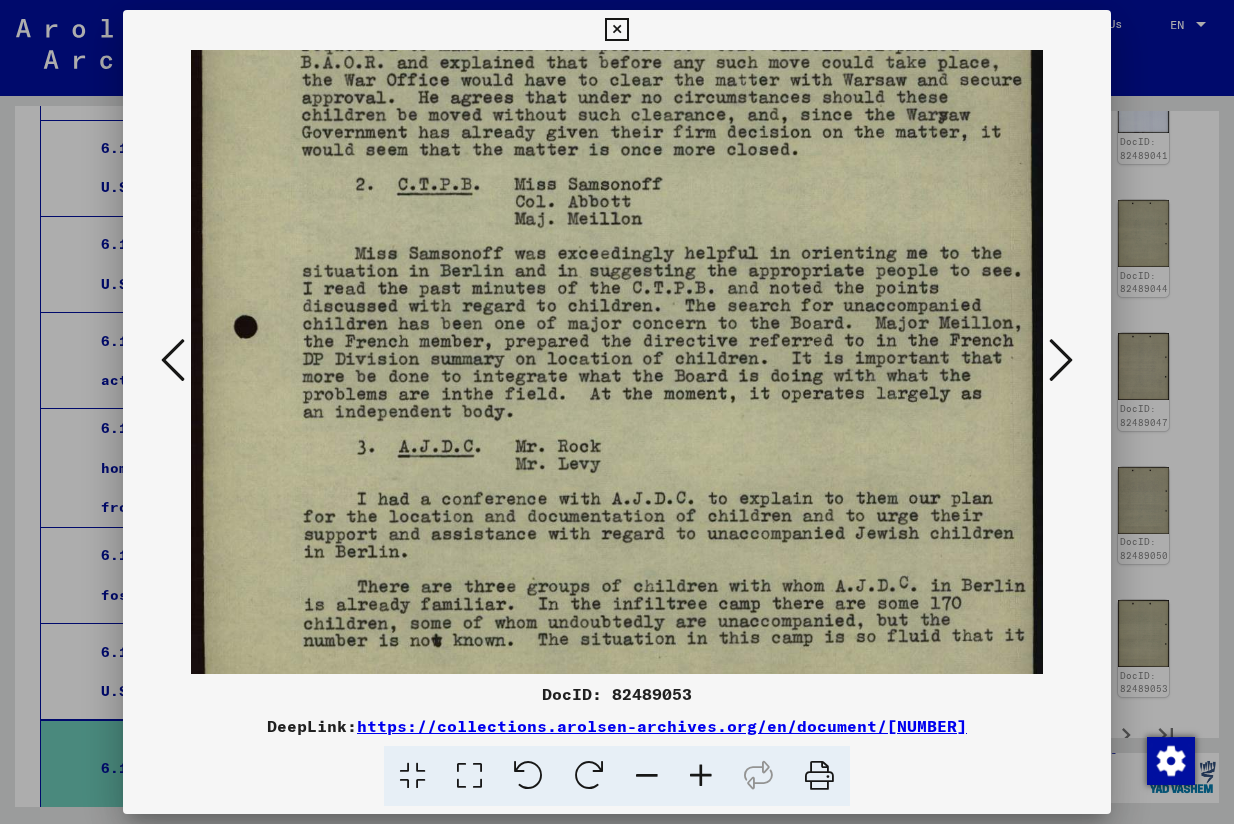 drag, startPoint x: 515, startPoint y: 321, endPoint x: 524, endPoint y: 117, distance: 204.19843 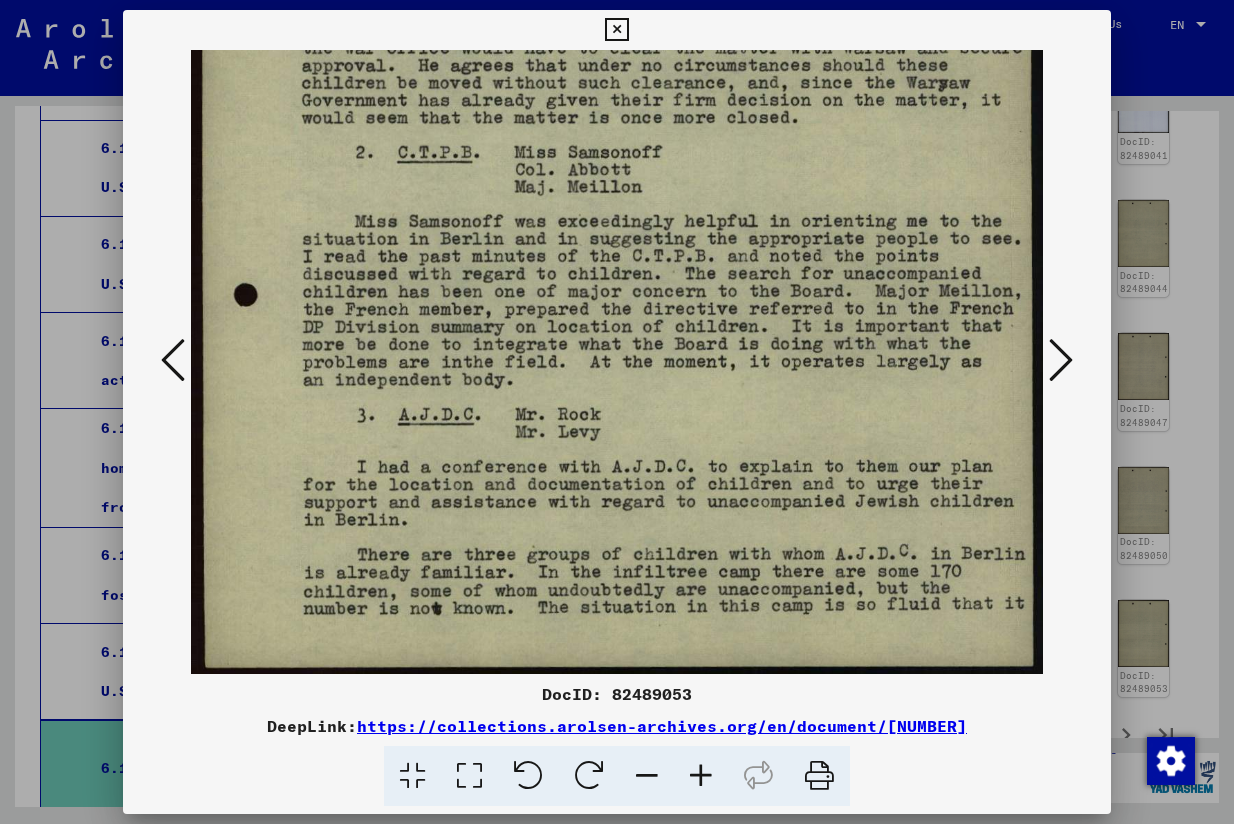 scroll, scrollTop: 481, scrollLeft: 0, axis: vertical 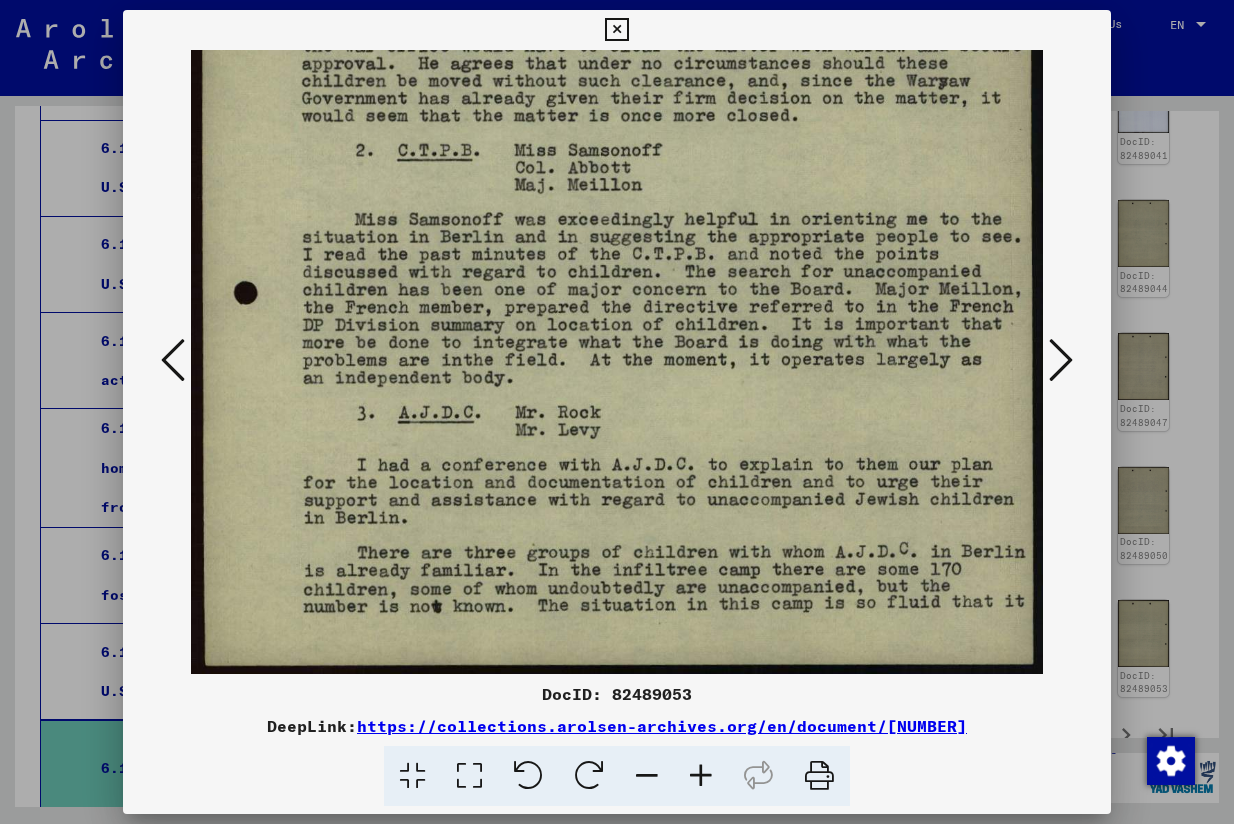 drag, startPoint x: 509, startPoint y: 308, endPoint x: 518, endPoint y: 202, distance: 106.381386 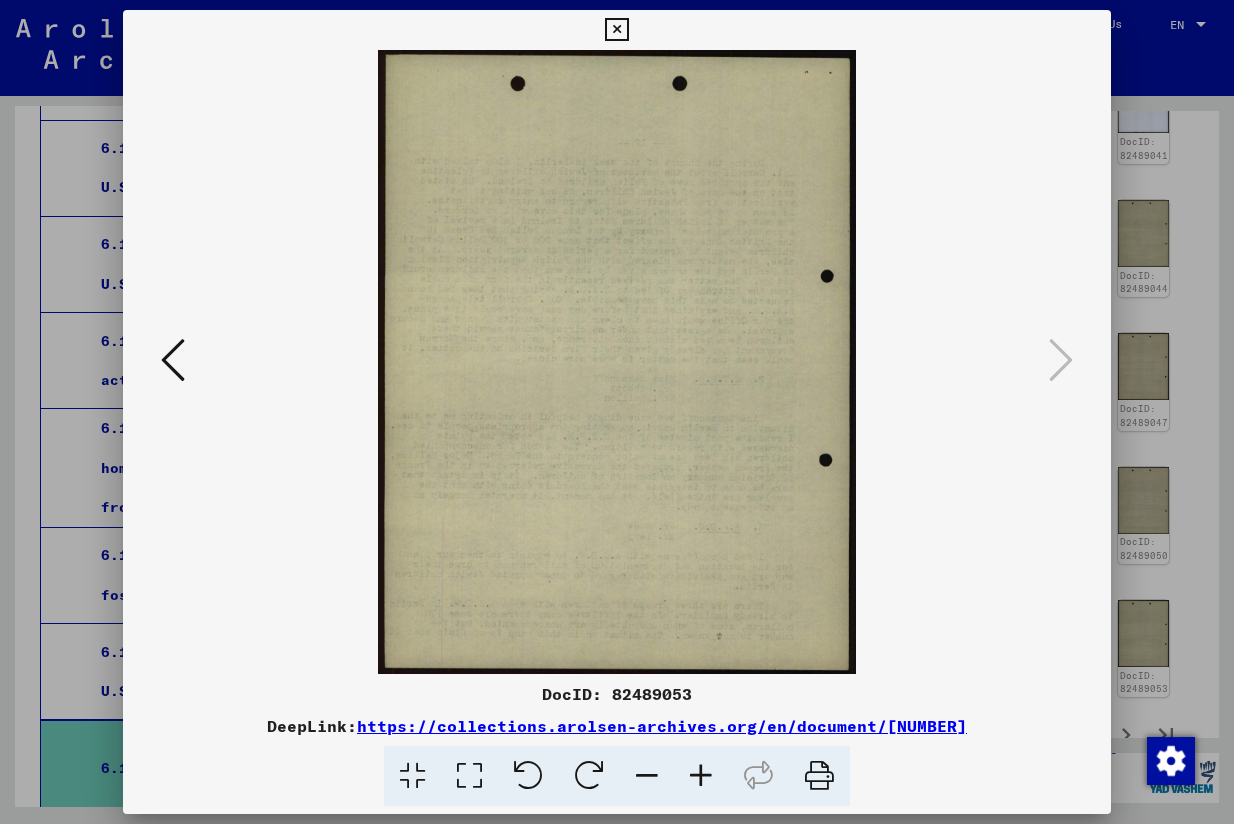 click at bounding box center (616, 30) 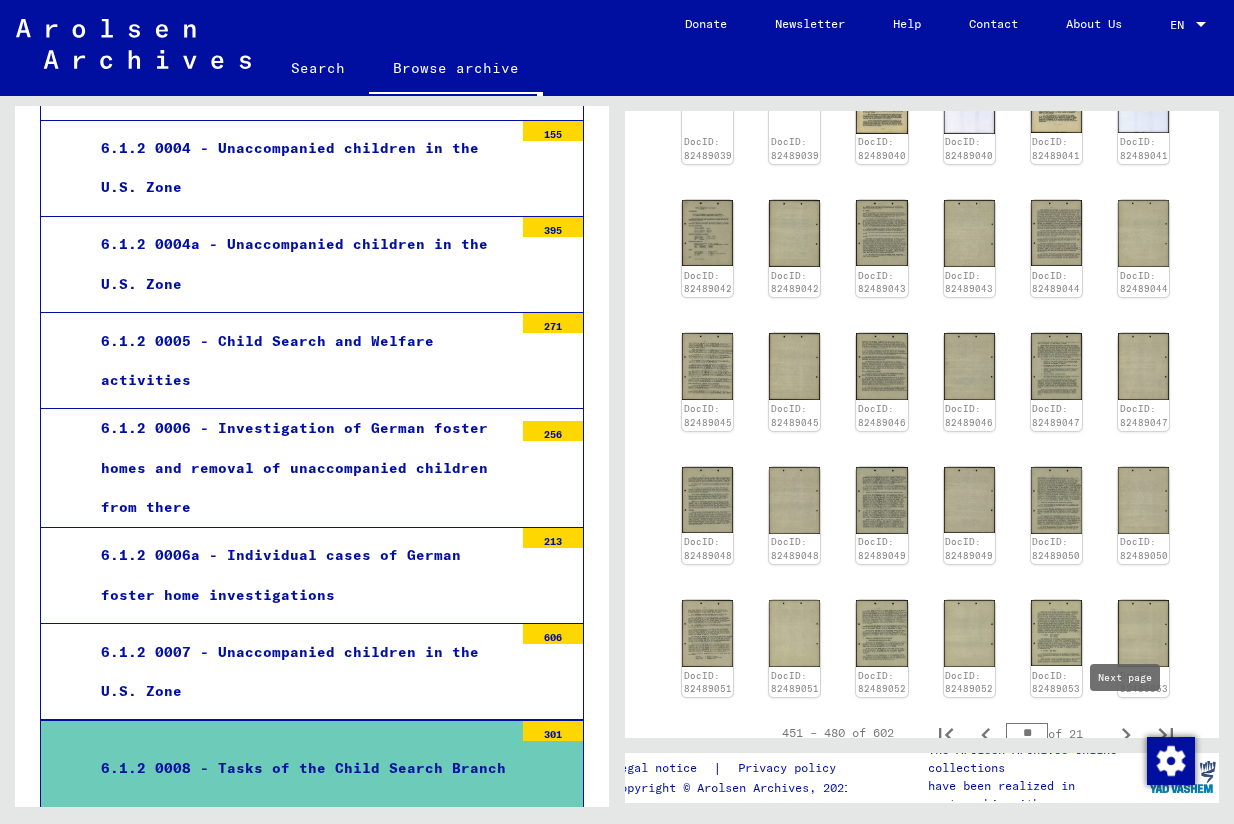 click 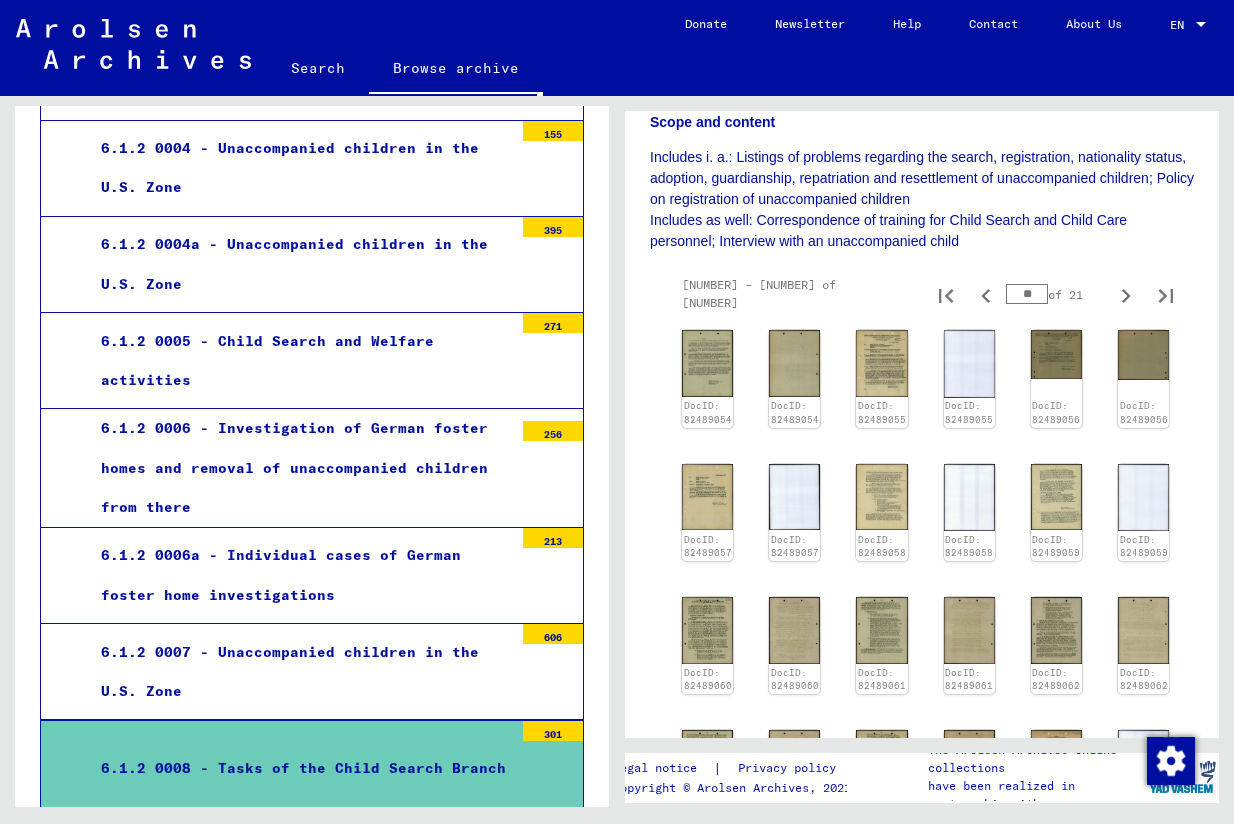 scroll, scrollTop: 146, scrollLeft: 0, axis: vertical 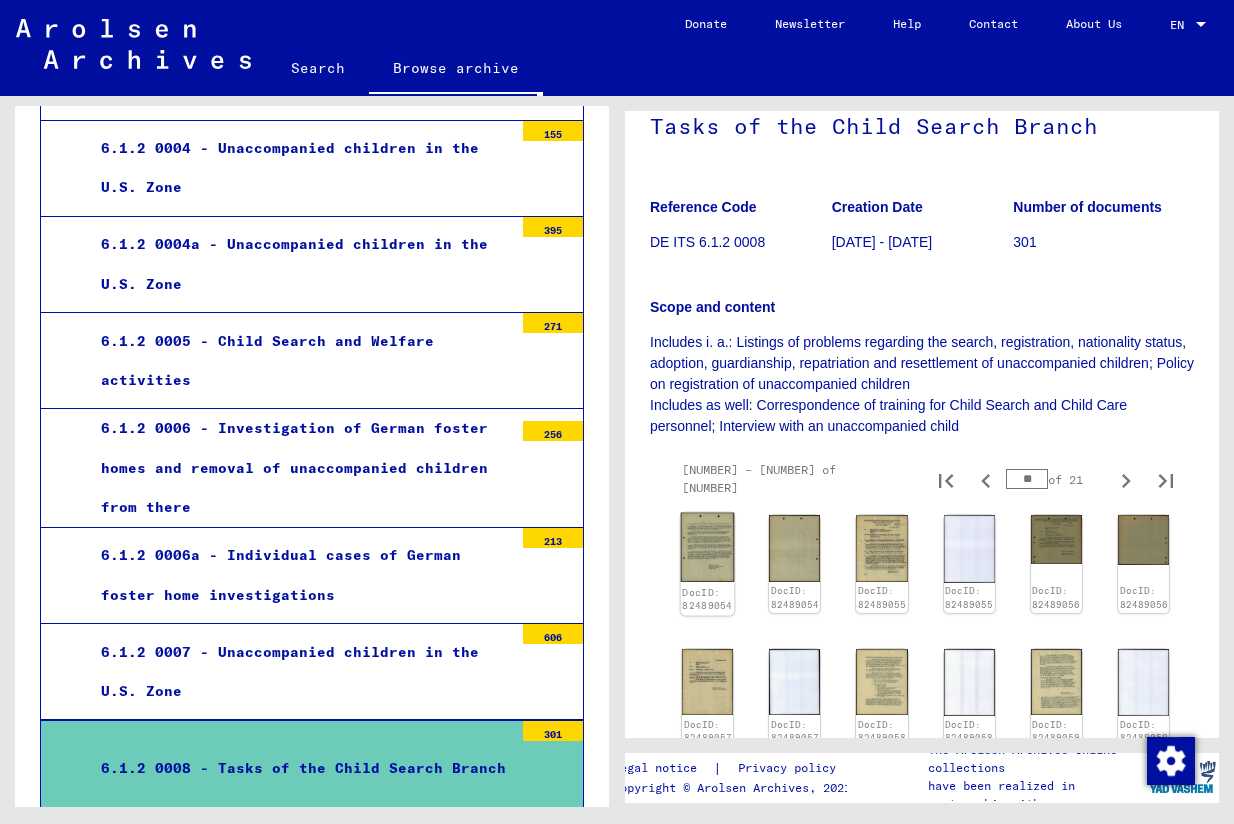 click 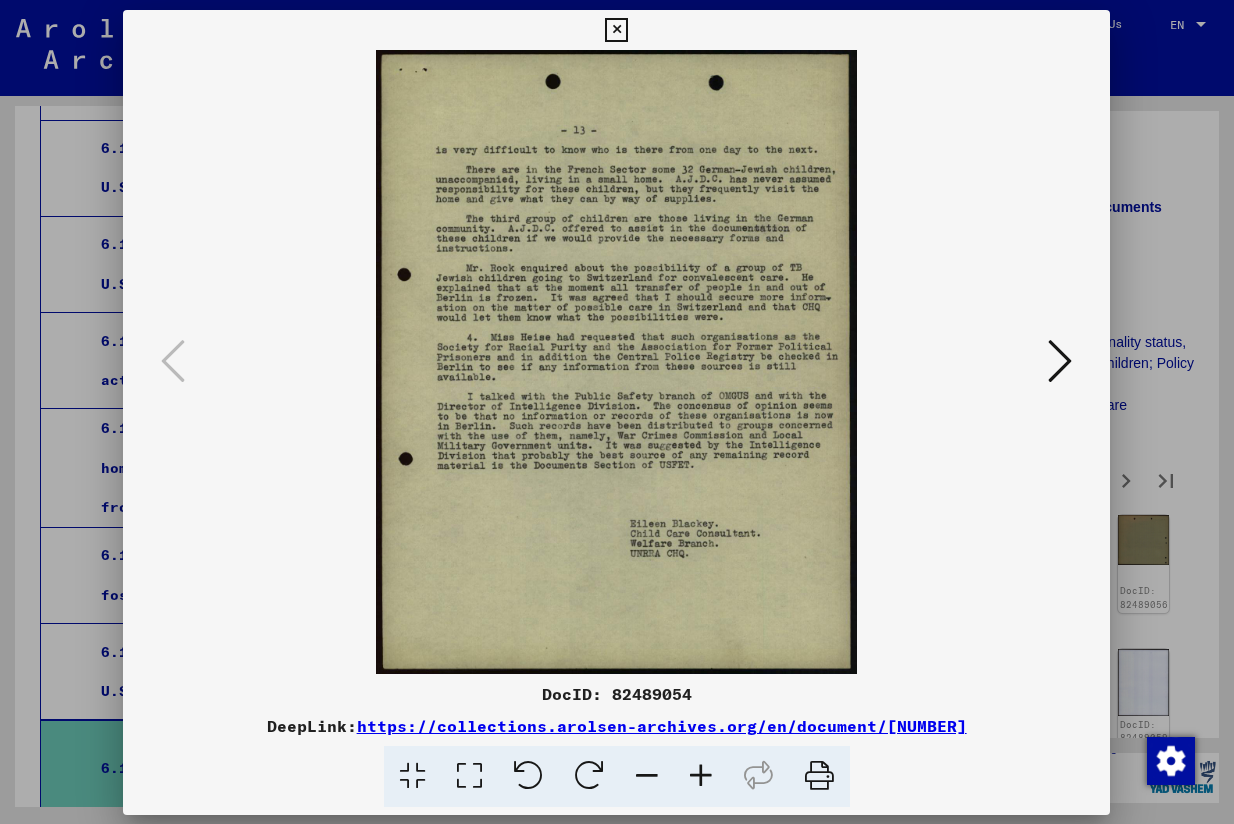 click at bounding box center (616, 362) 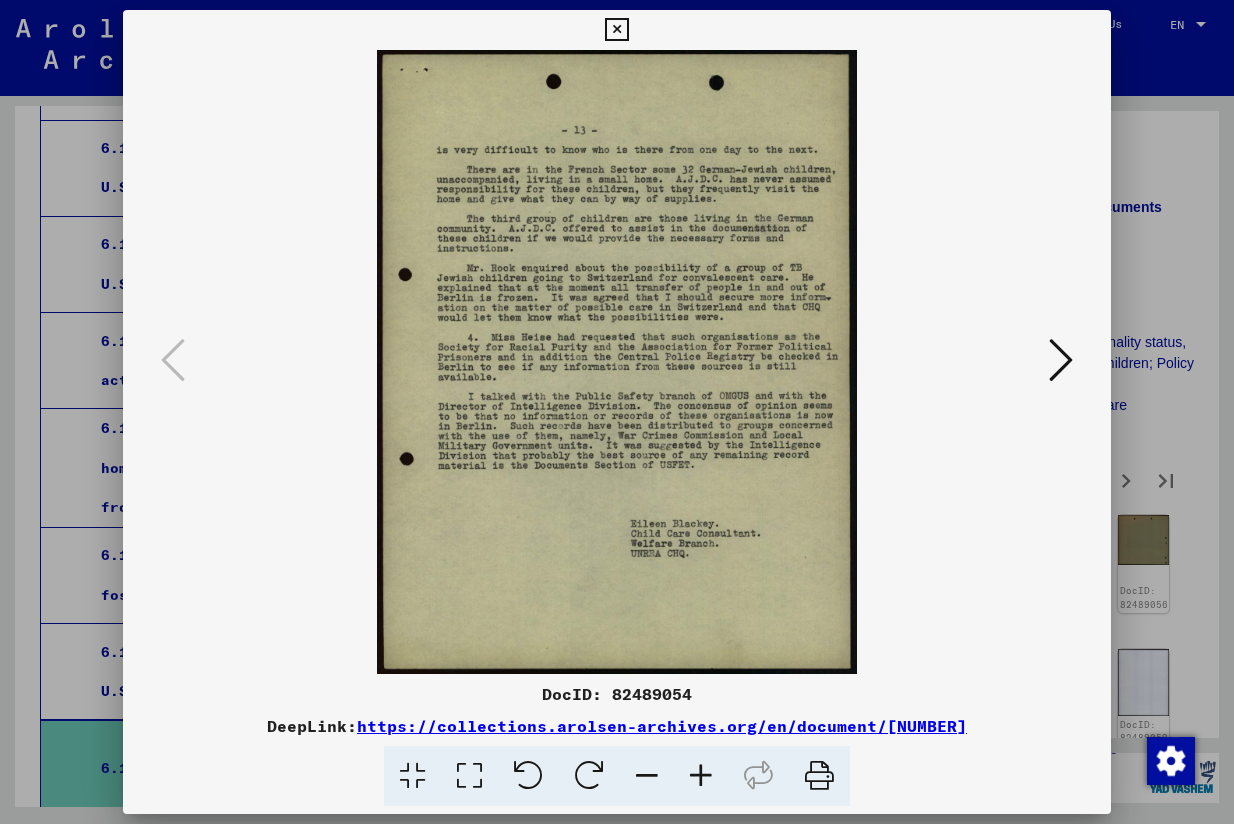click at bounding box center [469, 776] 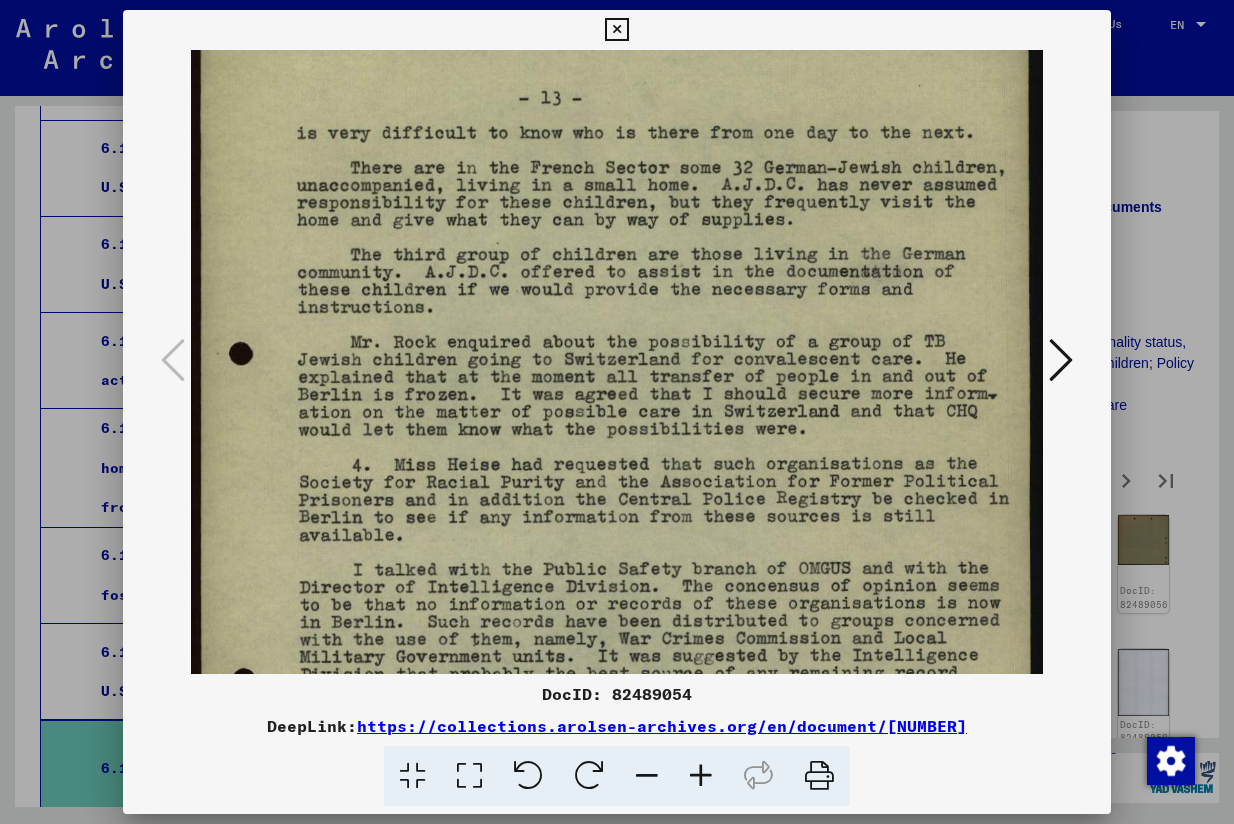 scroll, scrollTop: 95, scrollLeft: 0, axis: vertical 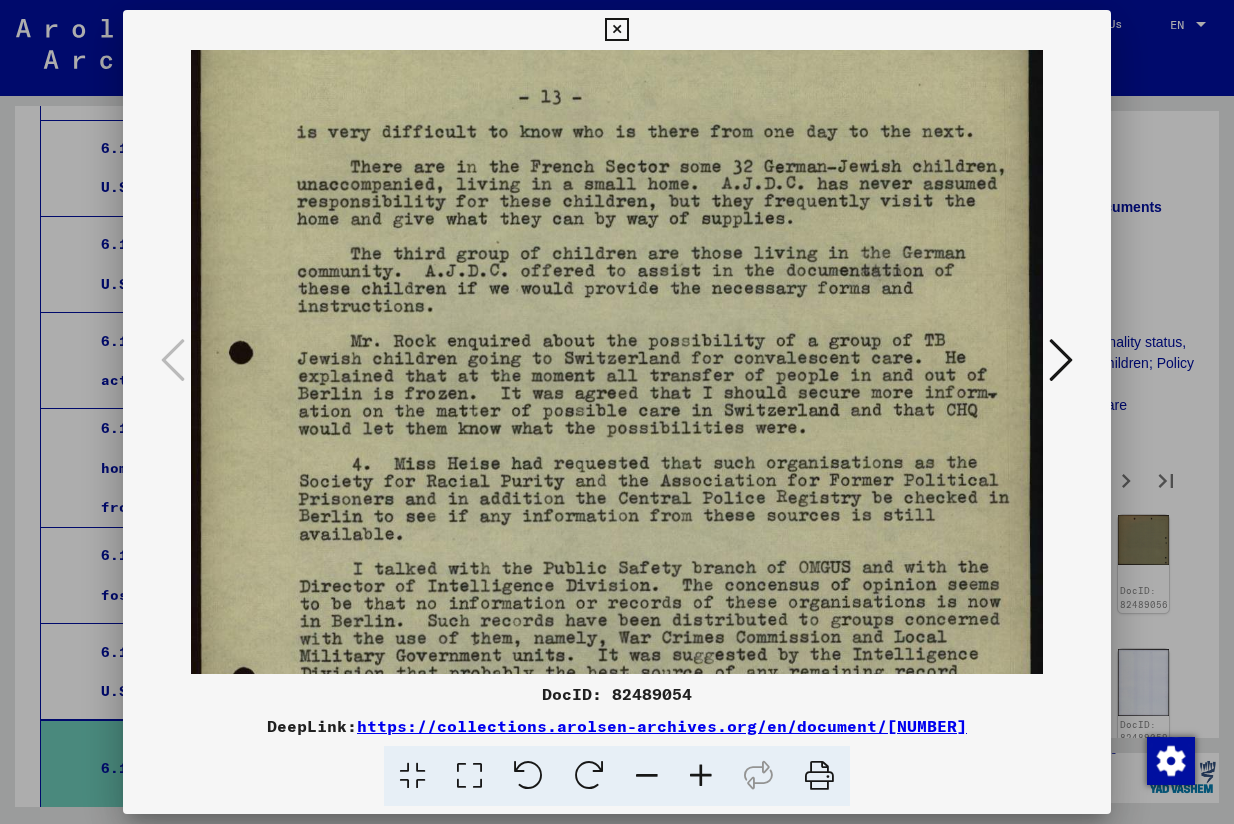 drag, startPoint x: 456, startPoint y: 476, endPoint x: 459, endPoint y: 381, distance: 95.047356 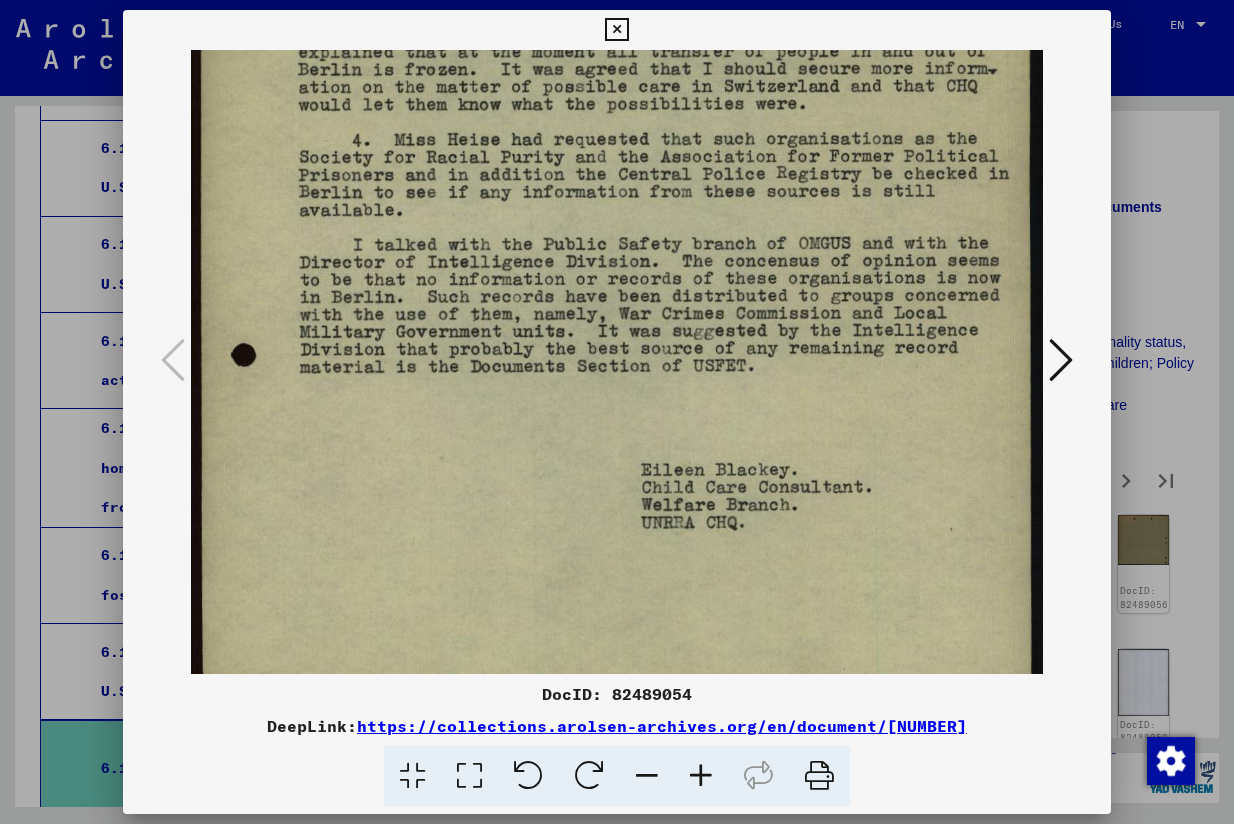 scroll, scrollTop: 466, scrollLeft: 0, axis: vertical 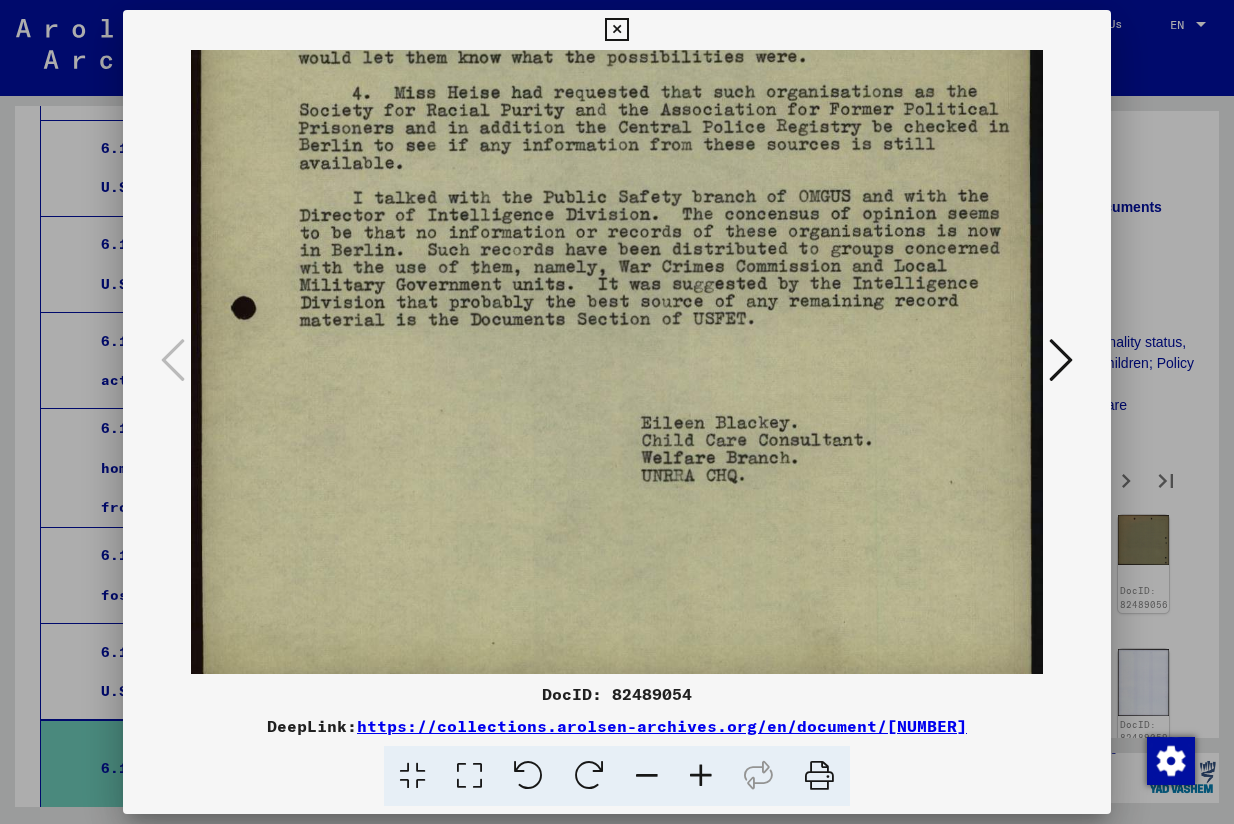 drag, startPoint x: 465, startPoint y: 423, endPoint x: 498, endPoint y: 52, distance: 372.46475 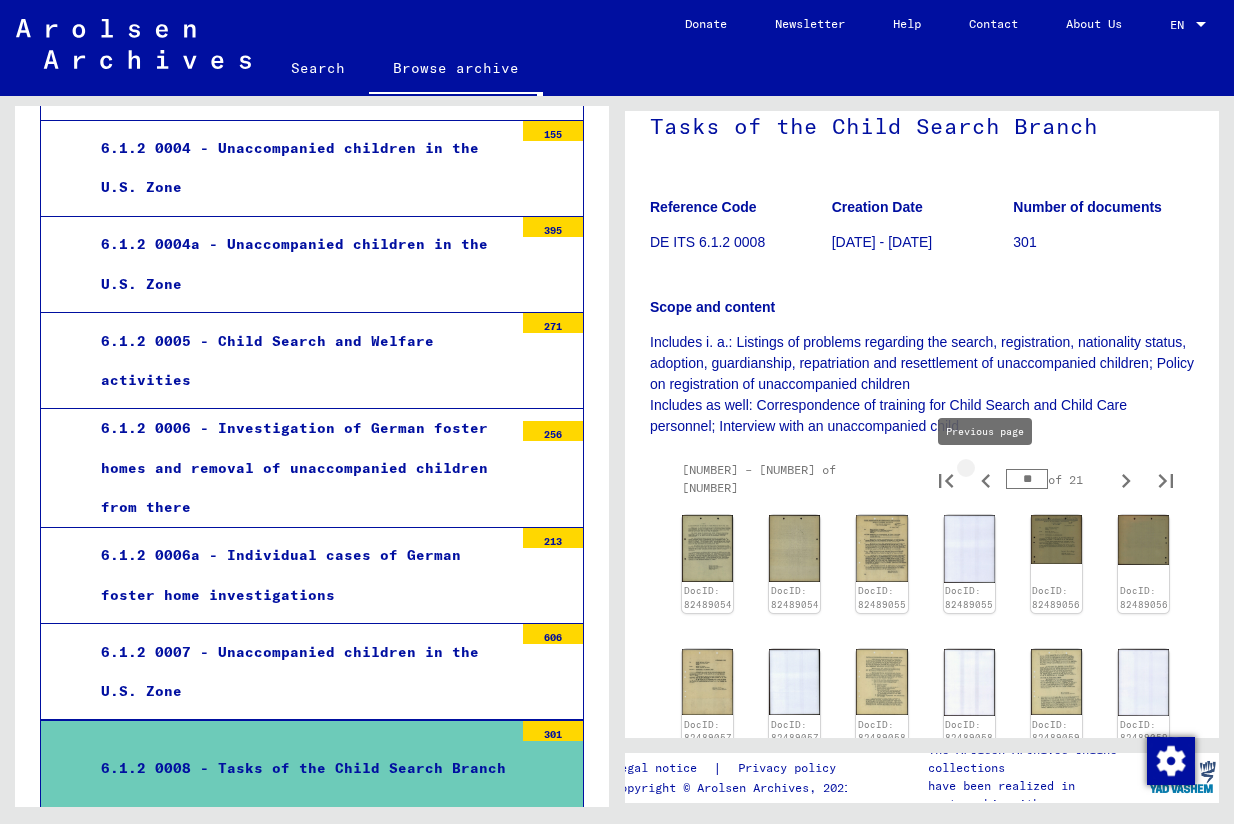 click 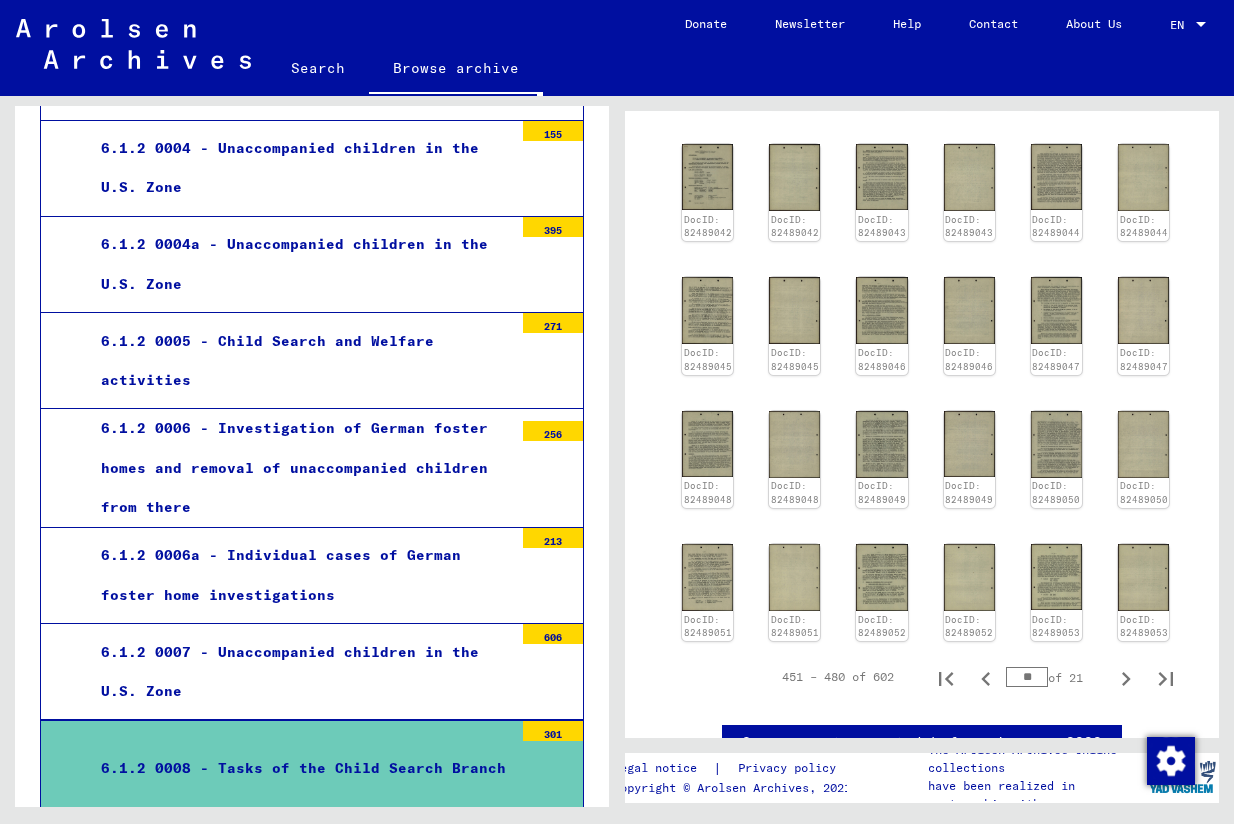 scroll, scrollTop: 662, scrollLeft: 0, axis: vertical 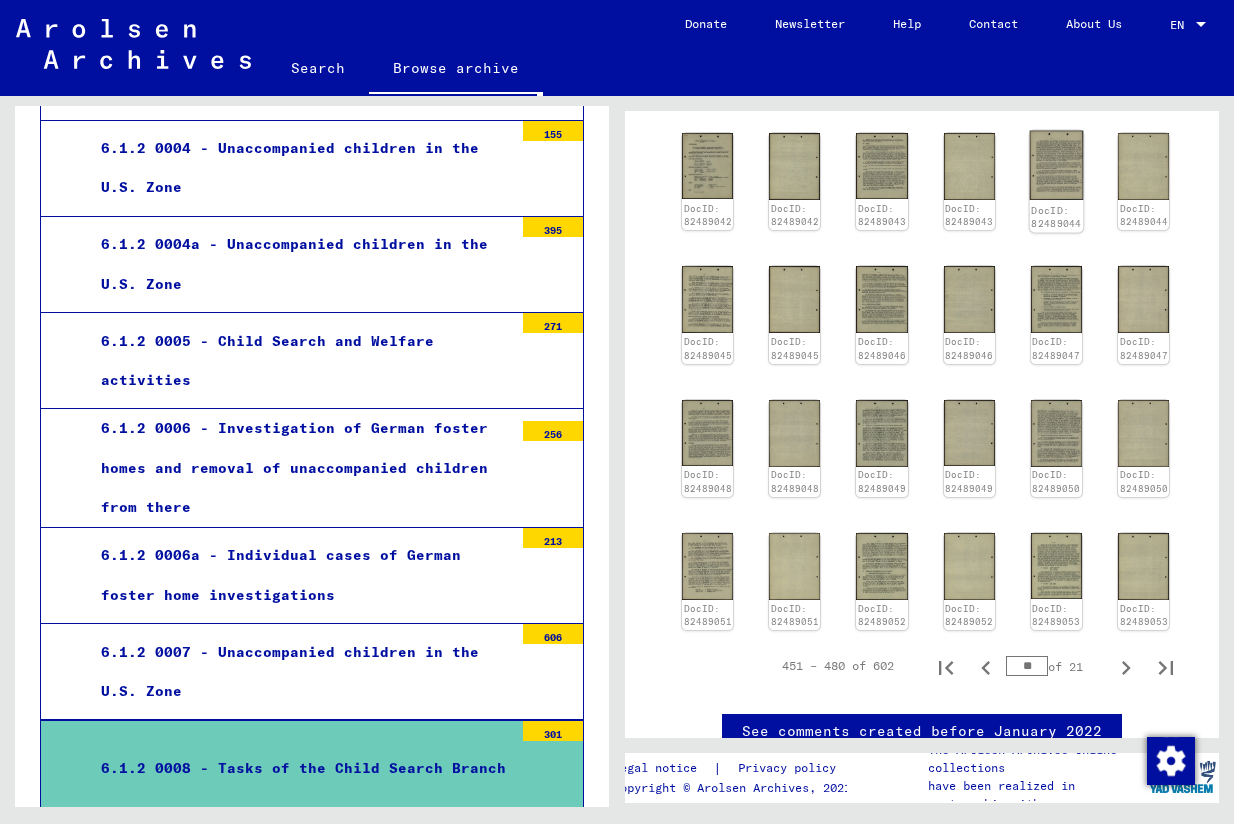 click 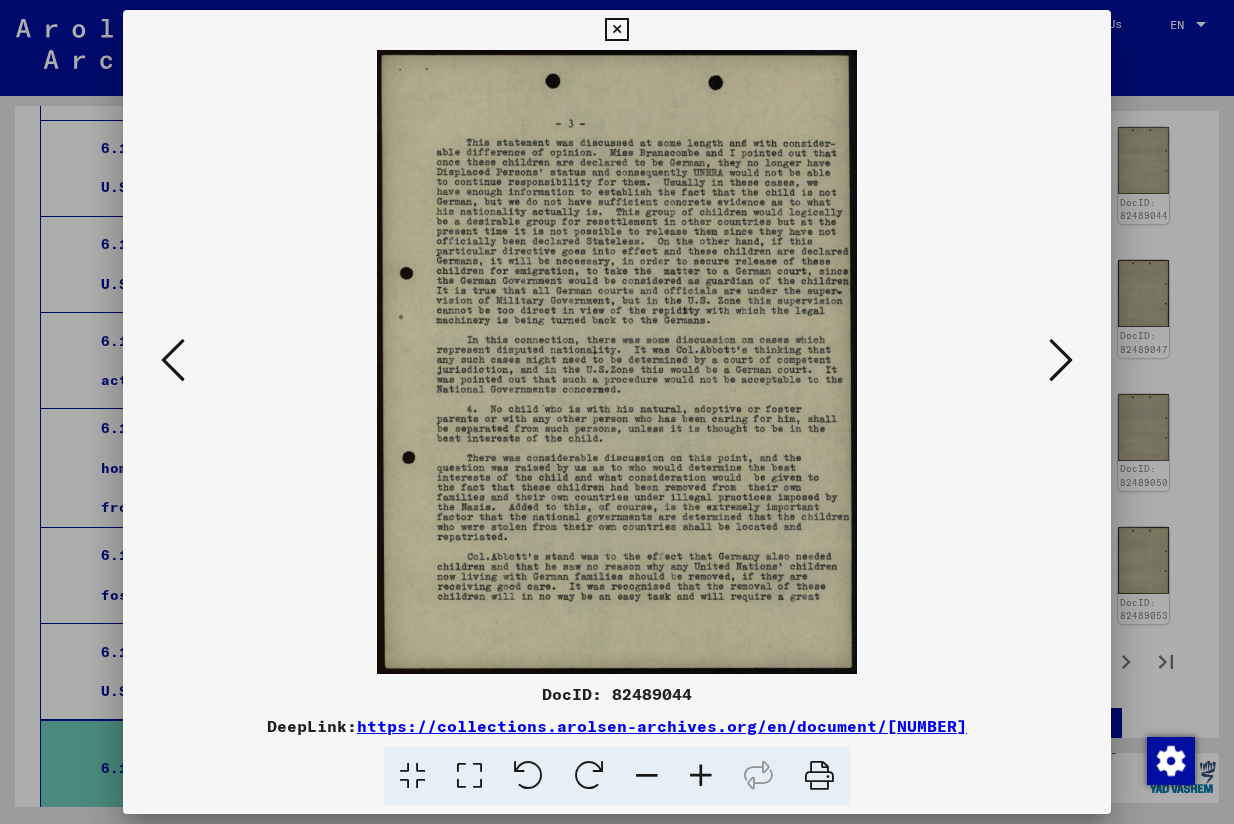 click at bounding box center (469, 776) 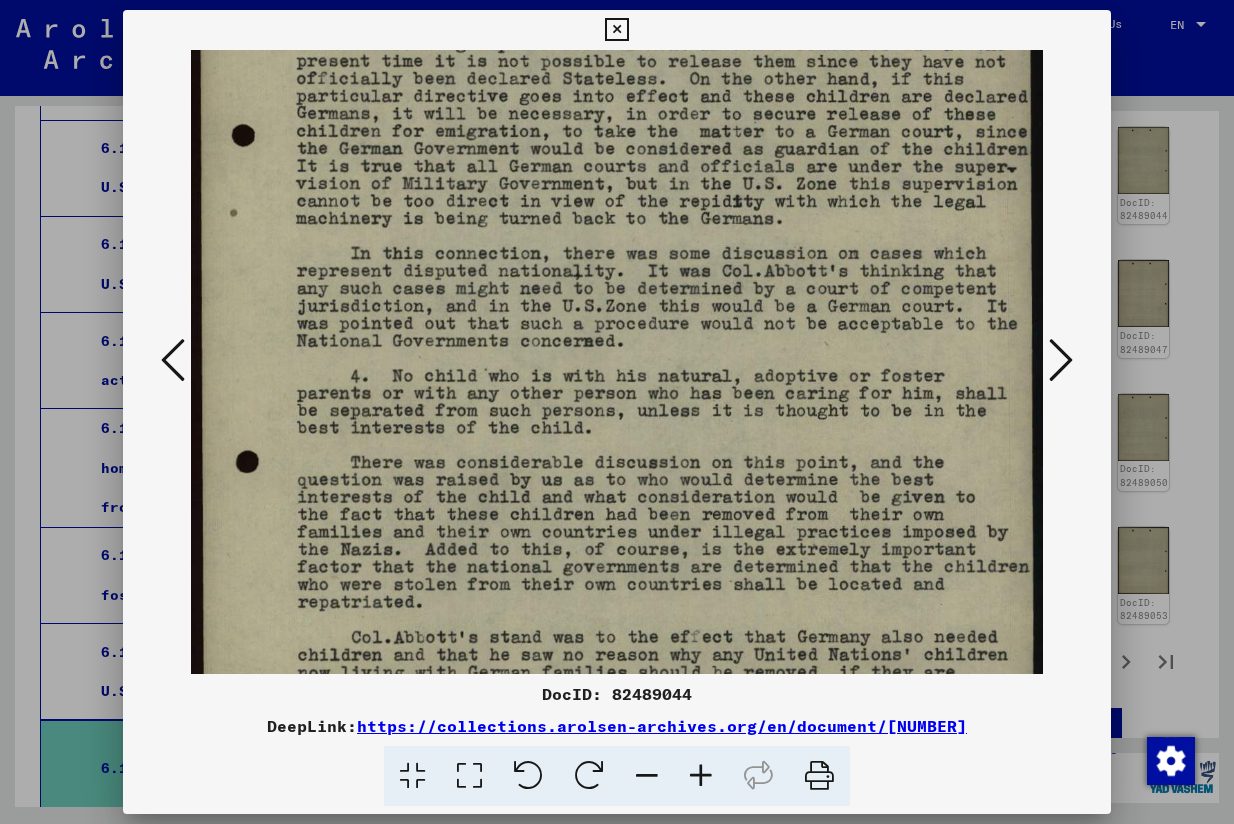 drag, startPoint x: 686, startPoint y: 415, endPoint x: 680, endPoint y: 123, distance: 292.06165 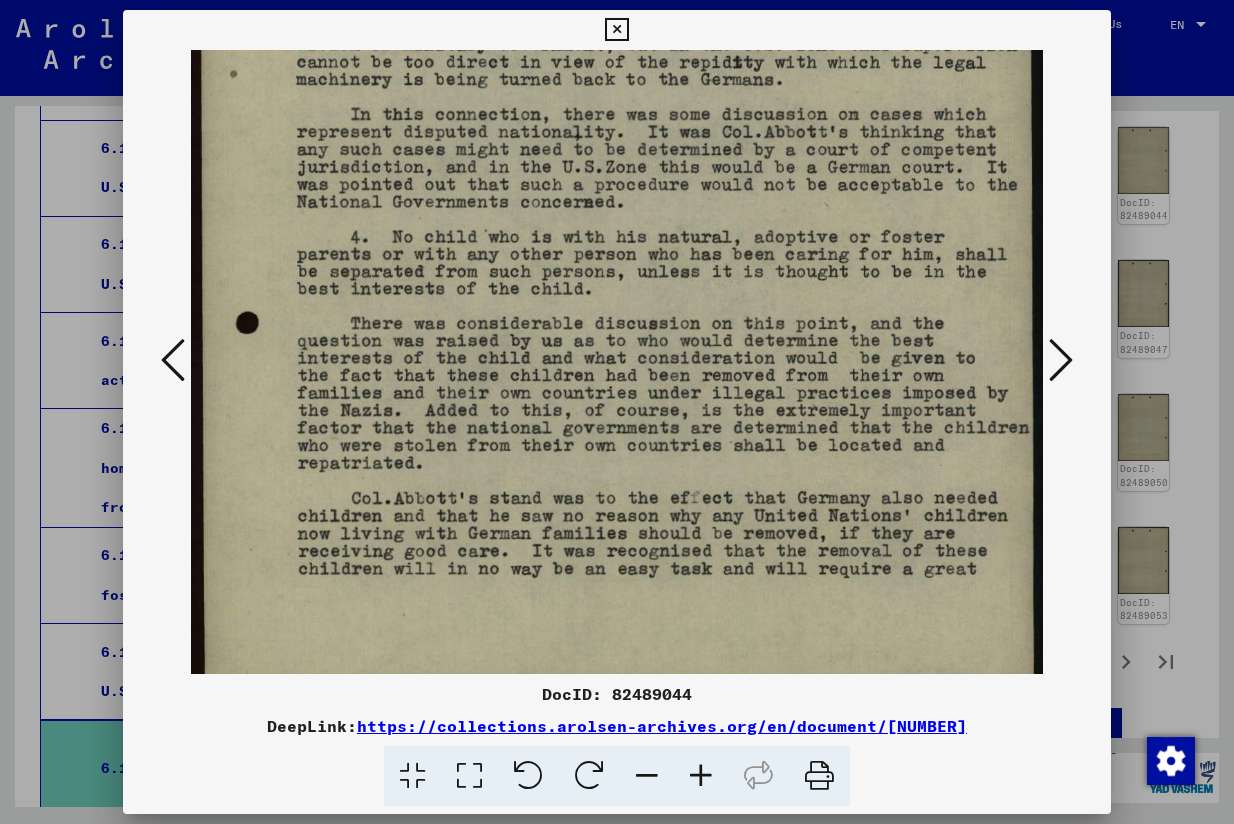 scroll, scrollTop: 457, scrollLeft: 0, axis: vertical 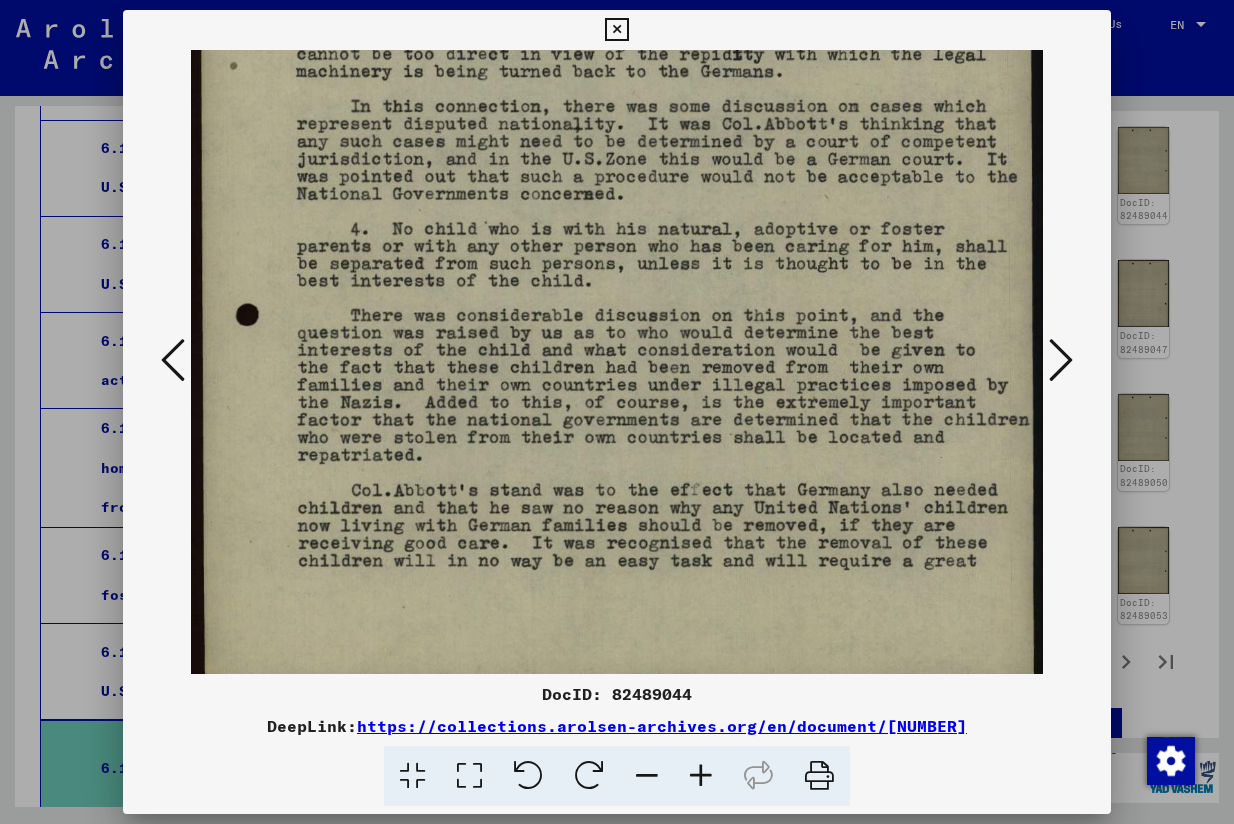 drag, startPoint x: 537, startPoint y: 475, endPoint x: 538, endPoint y: 332, distance: 143.0035 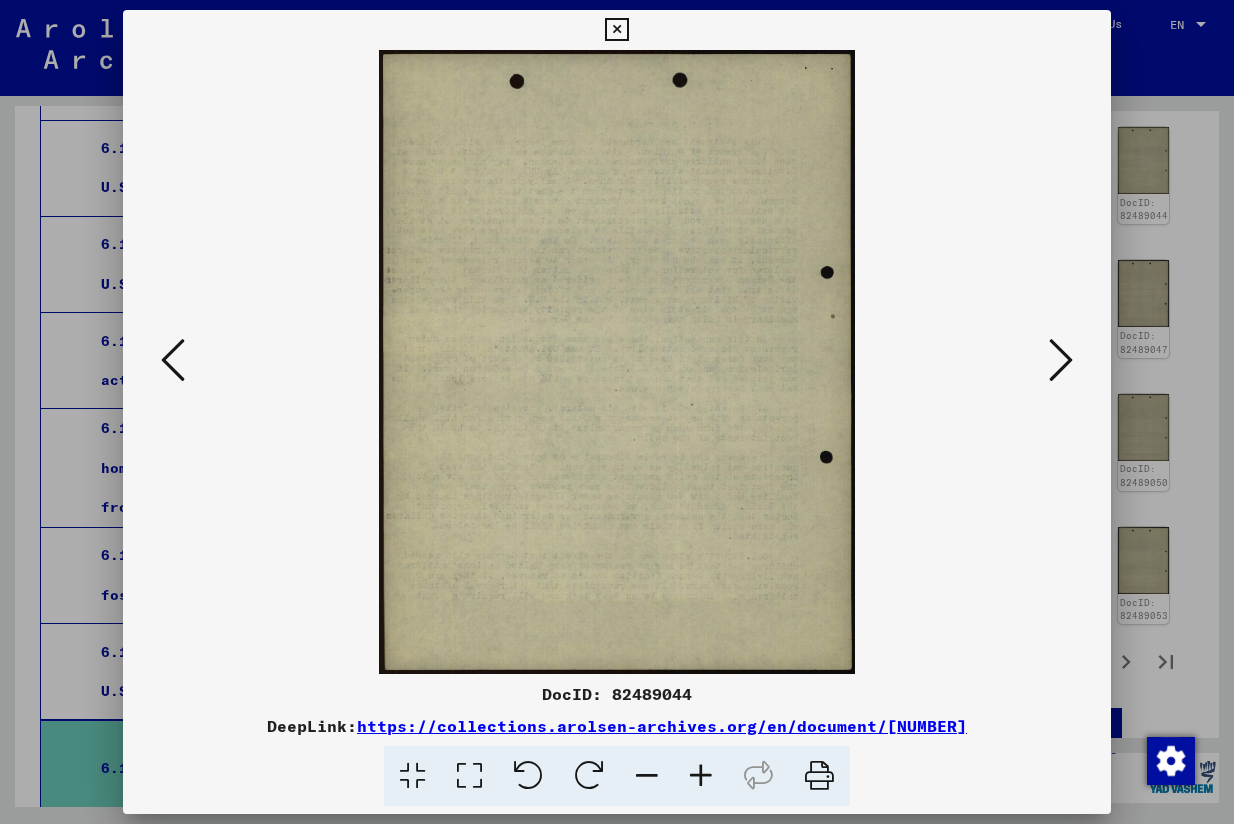 scroll, scrollTop: 0, scrollLeft: 0, axis: both 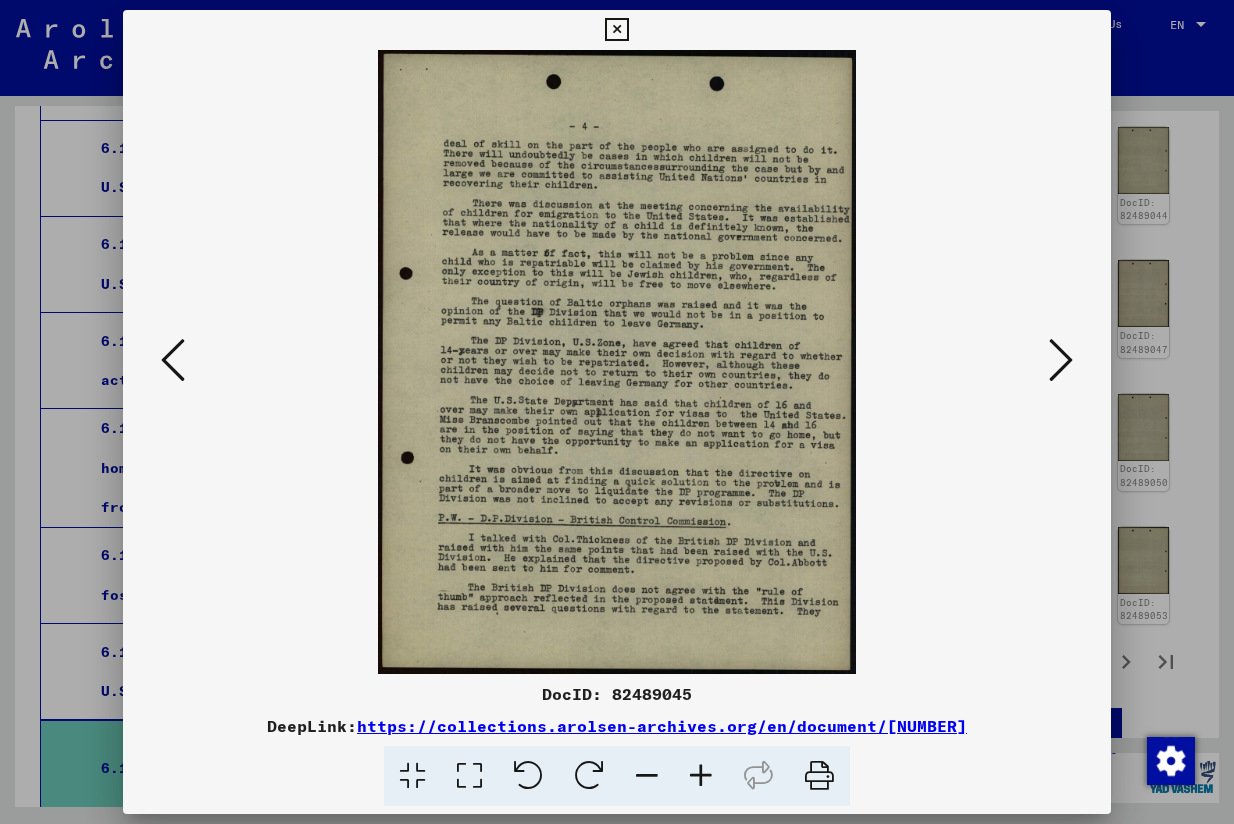 click at bounding box center [469, 776] 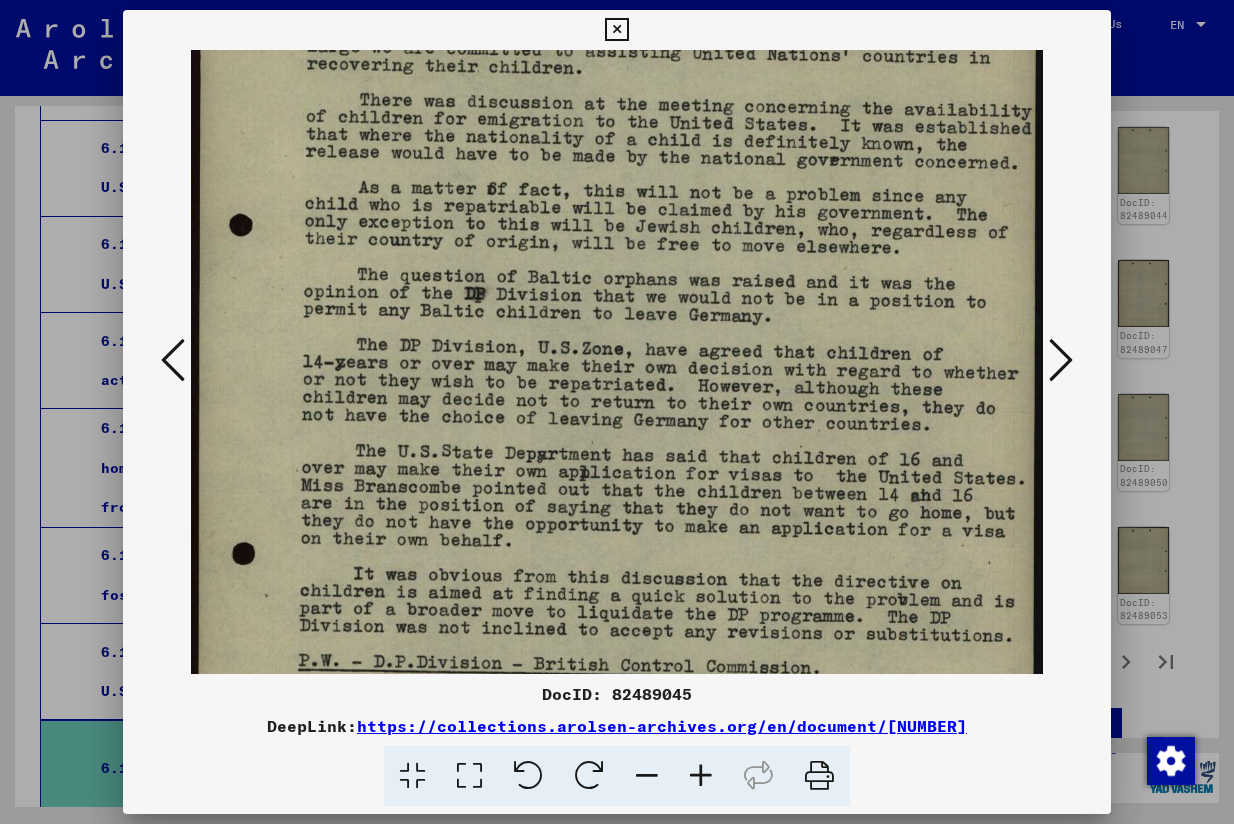 drag, startPoint x: 668, startPoint y: 407, endPoint x: 697, endPoint y: 256, distance: 153.75955 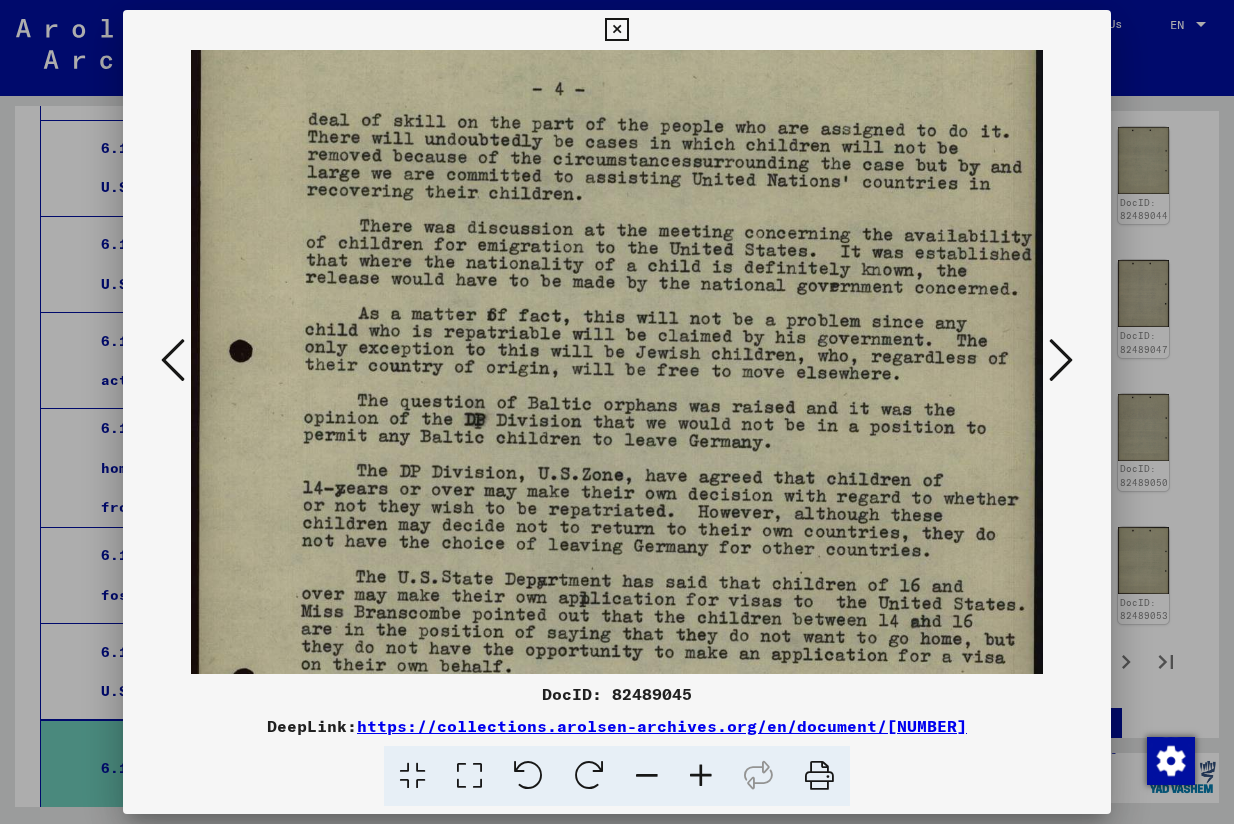 scroll, scrollTop: 93, scrollLeft: 0, axis: vertical 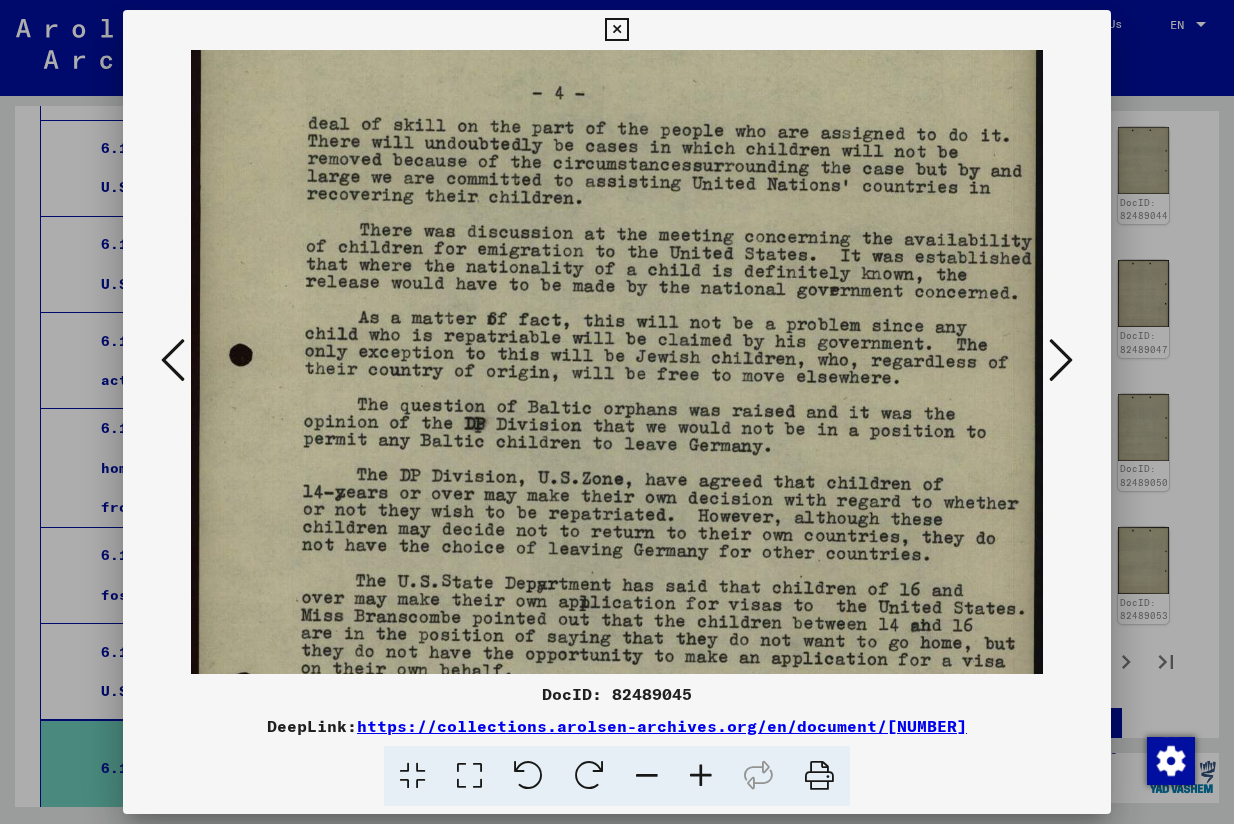 drag, startPoint x: 699, startPoint y: 396, endPoint x: 714, endPoint y: 587, distance: 191.5881 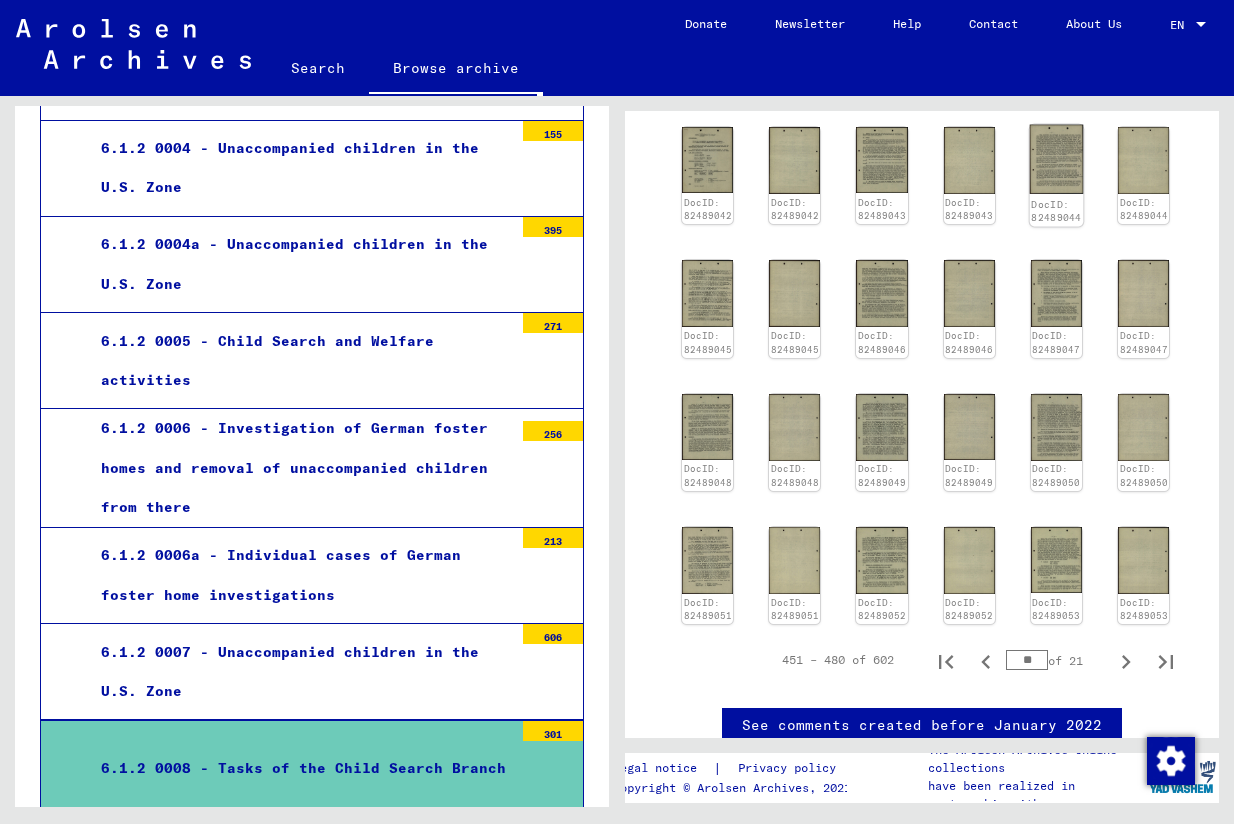 click 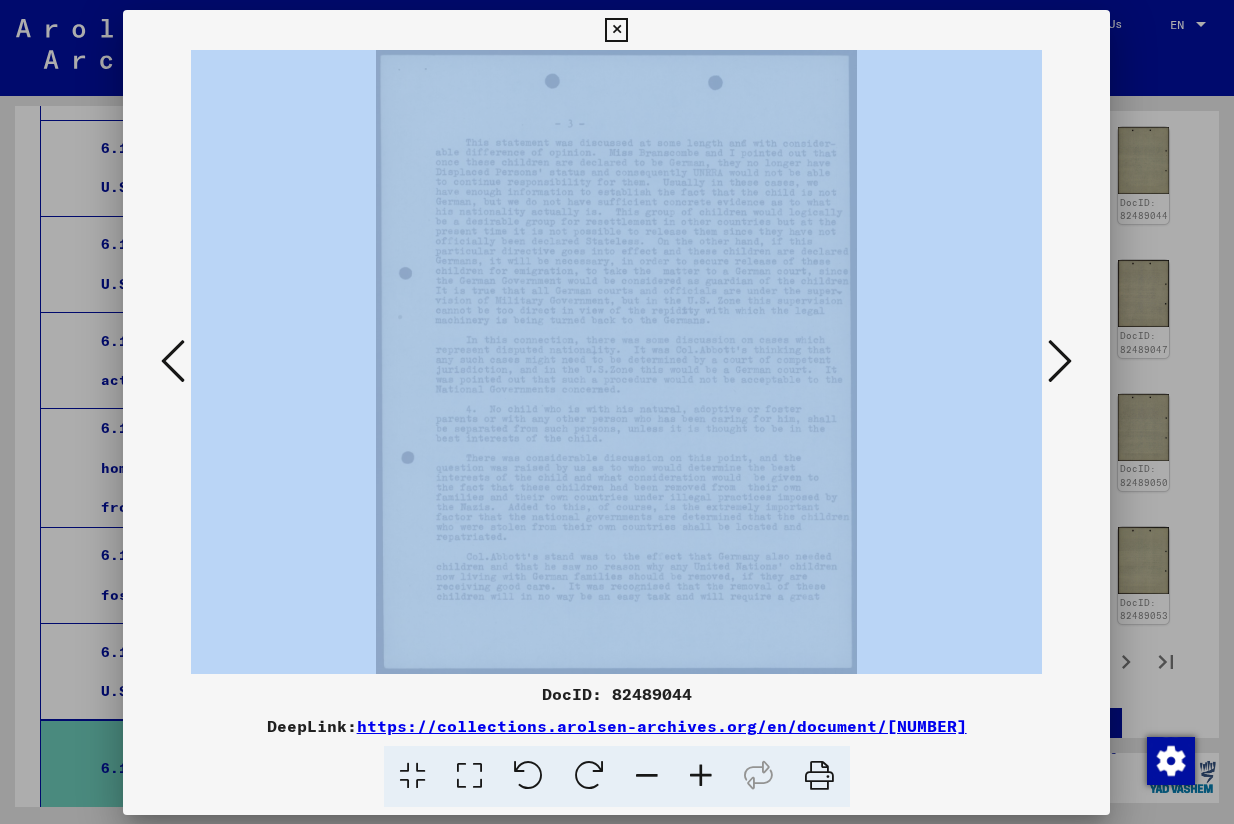 click at bounding box center [616, 362] 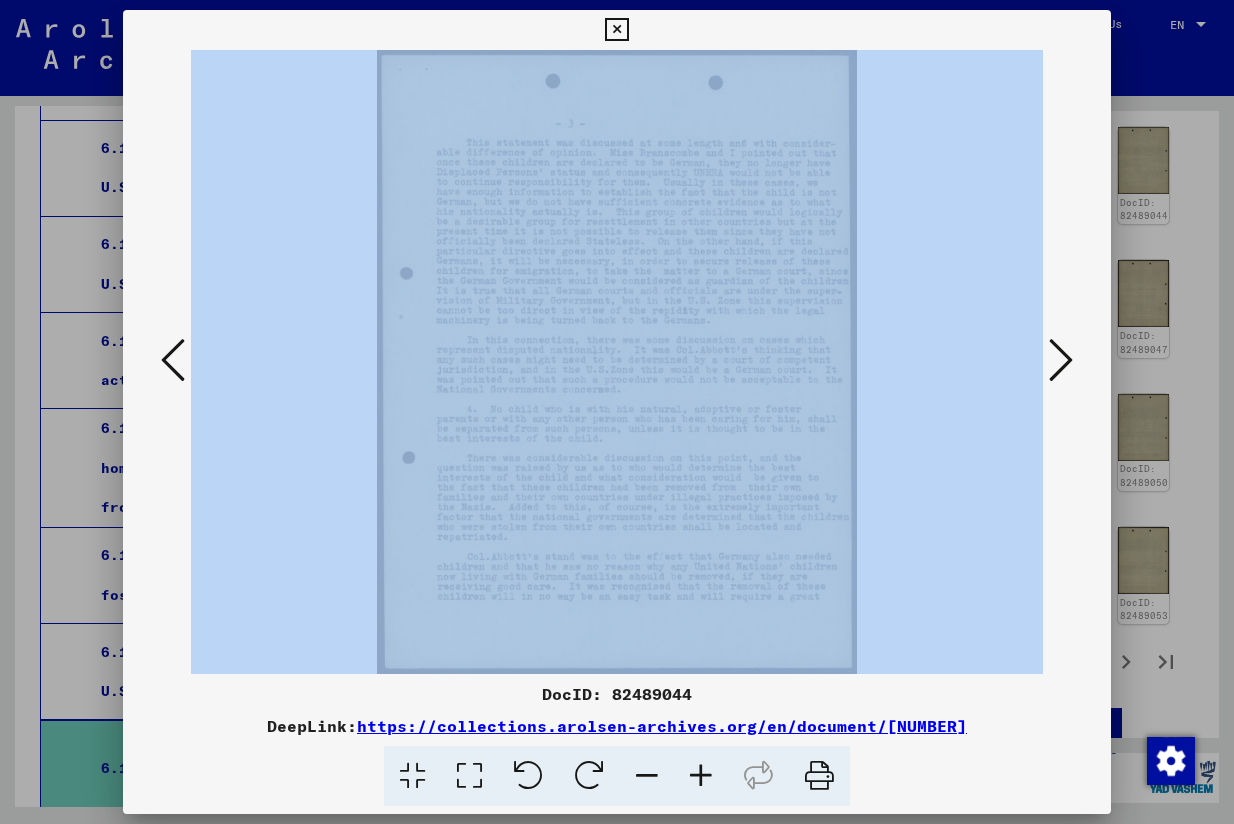 click at bounding box center (616, 362) 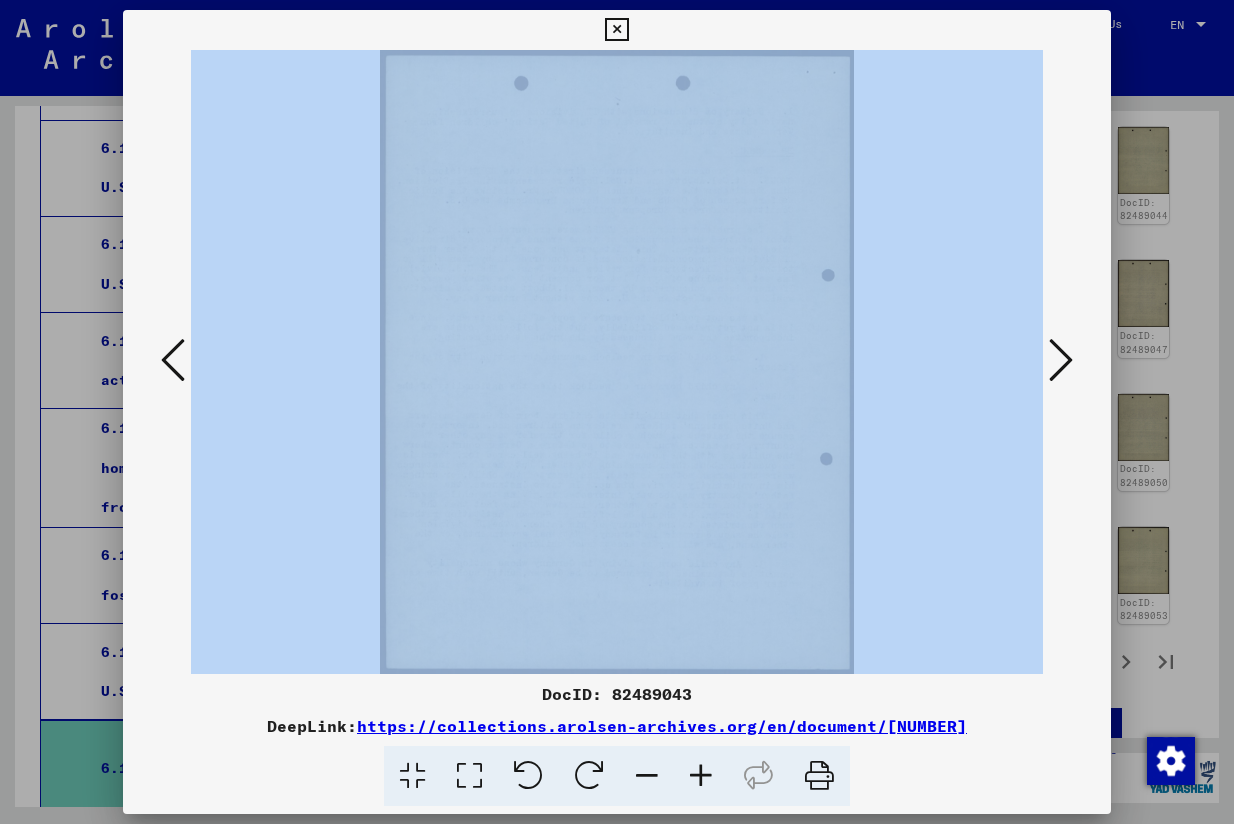 click at bounding box center [173, 360] 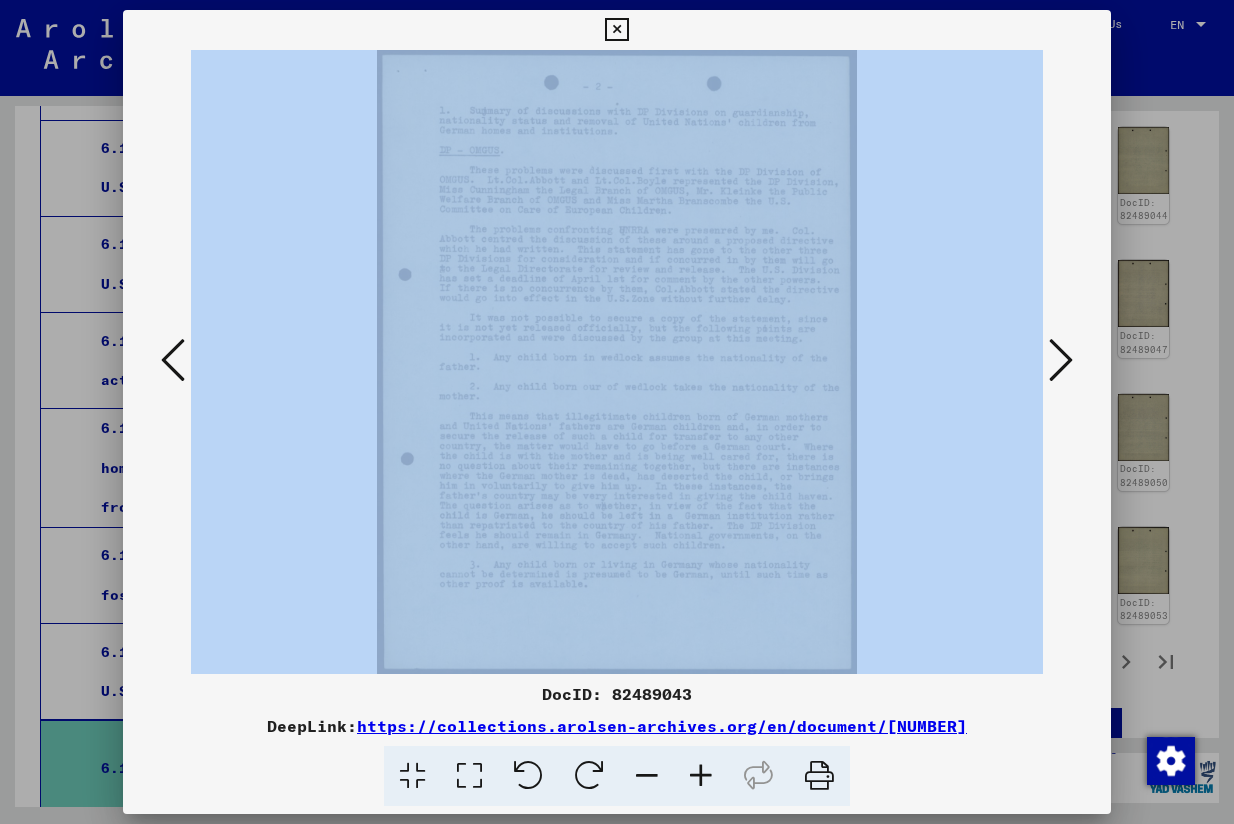 click at bounding box center [173, 360] 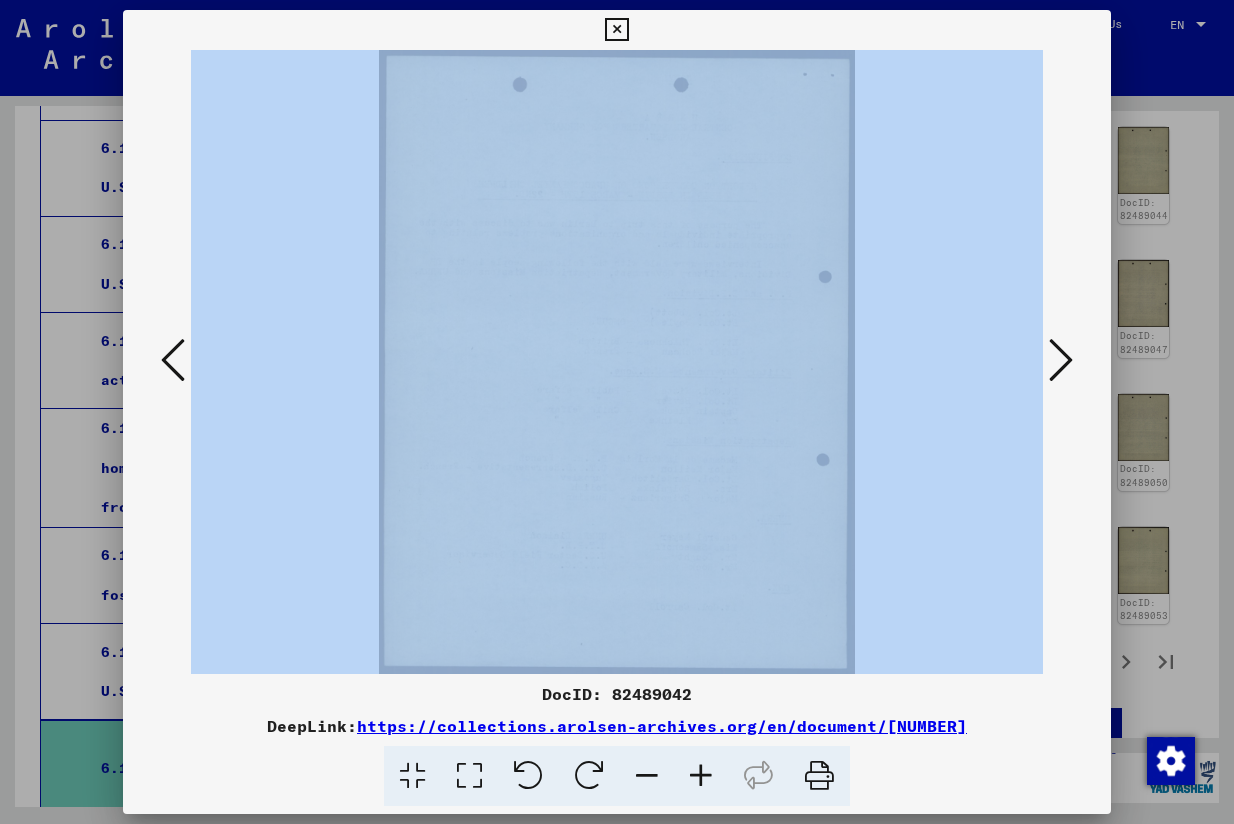 click at bounding box center [173, 360] 